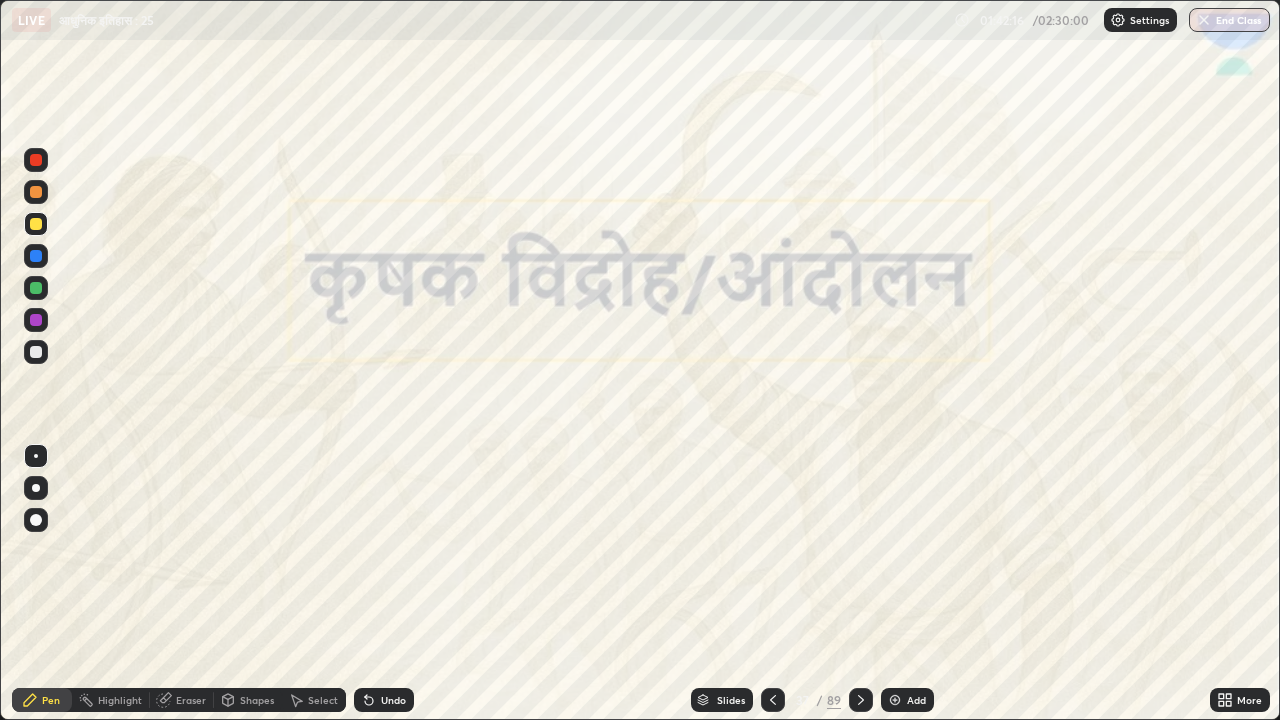 scroll, scrollTop: 0, scrollLeft: 0, axis: both 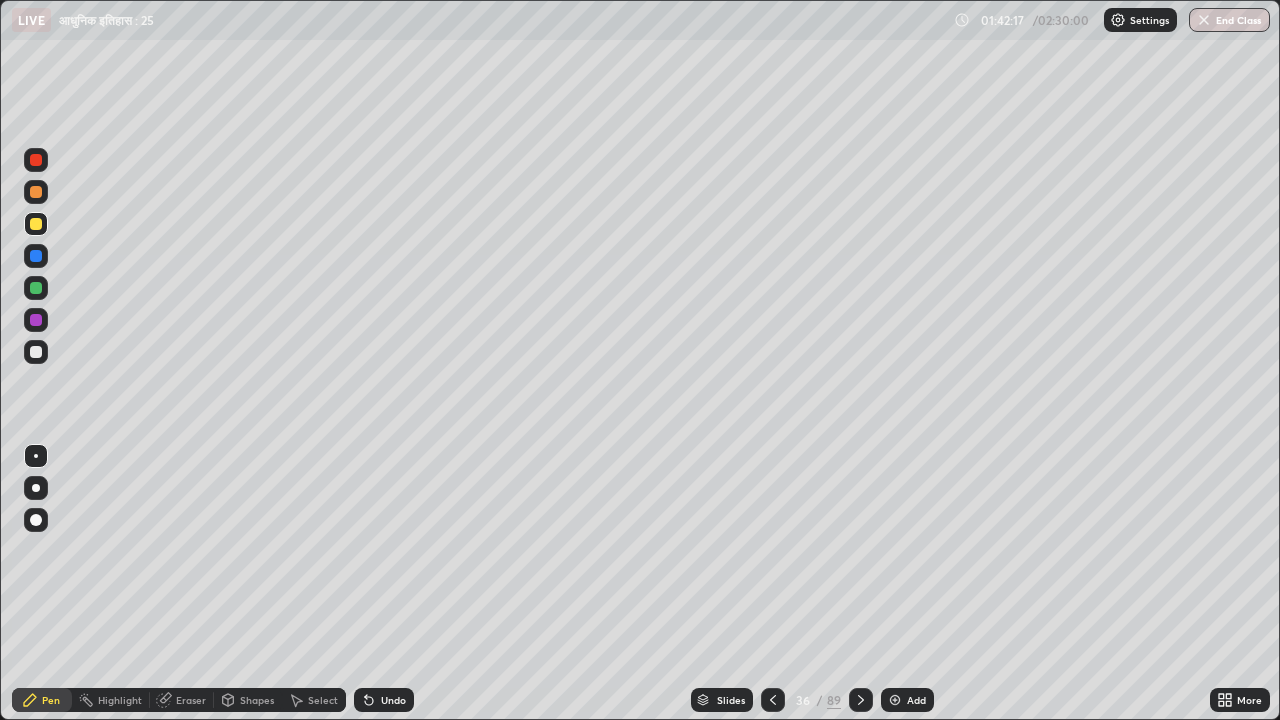 click at bounding box center [895, 700] 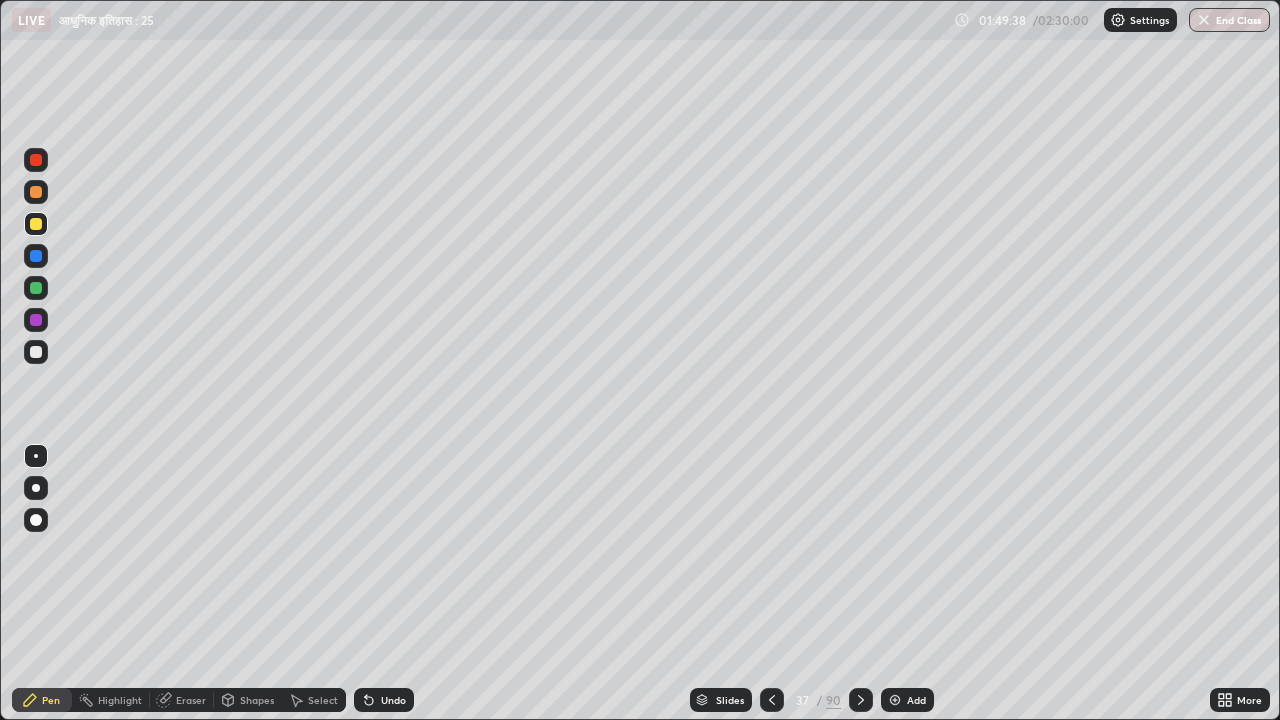 click 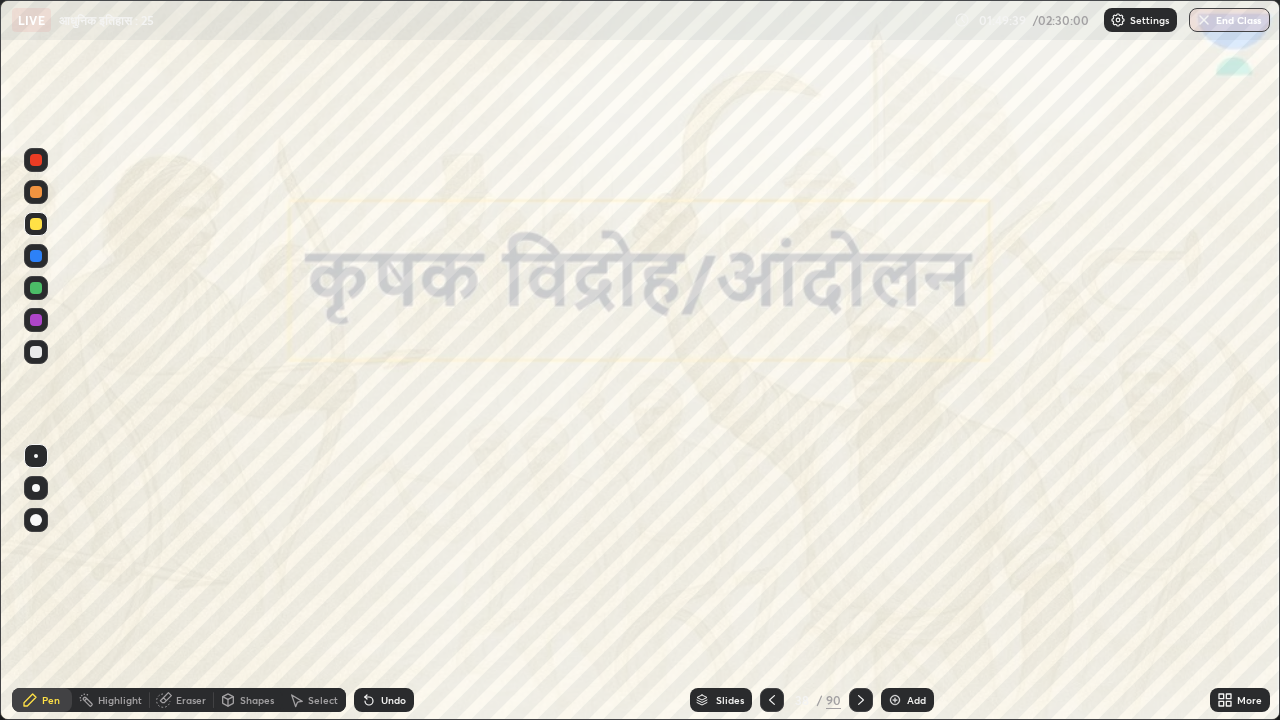 click 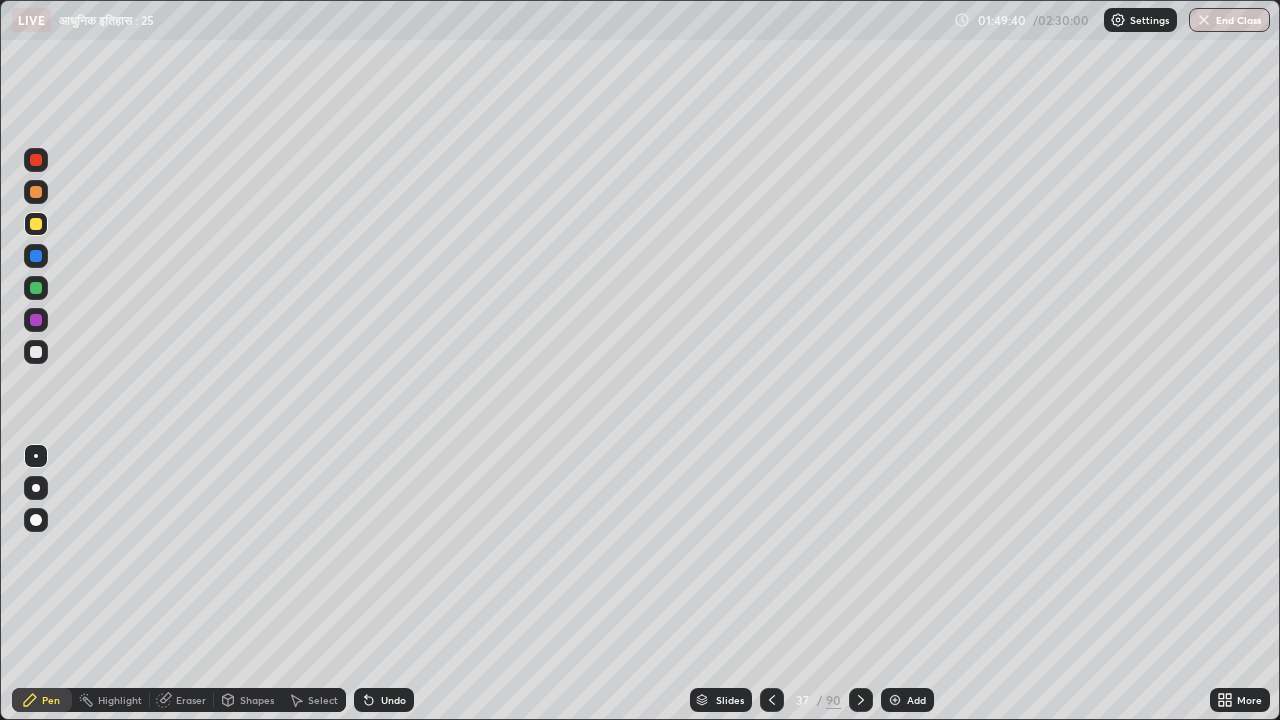 click on "Add" at bounding box center (907, 700) 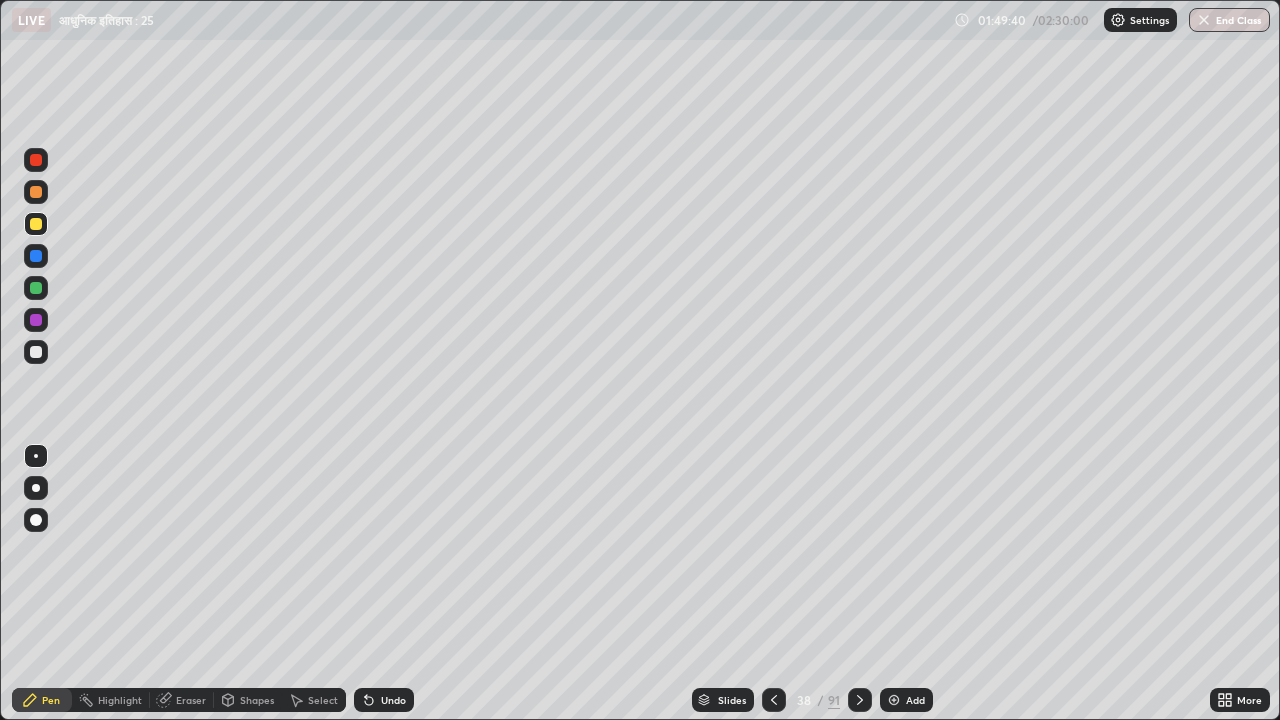click on "Add" at bounding box center (915, 700) 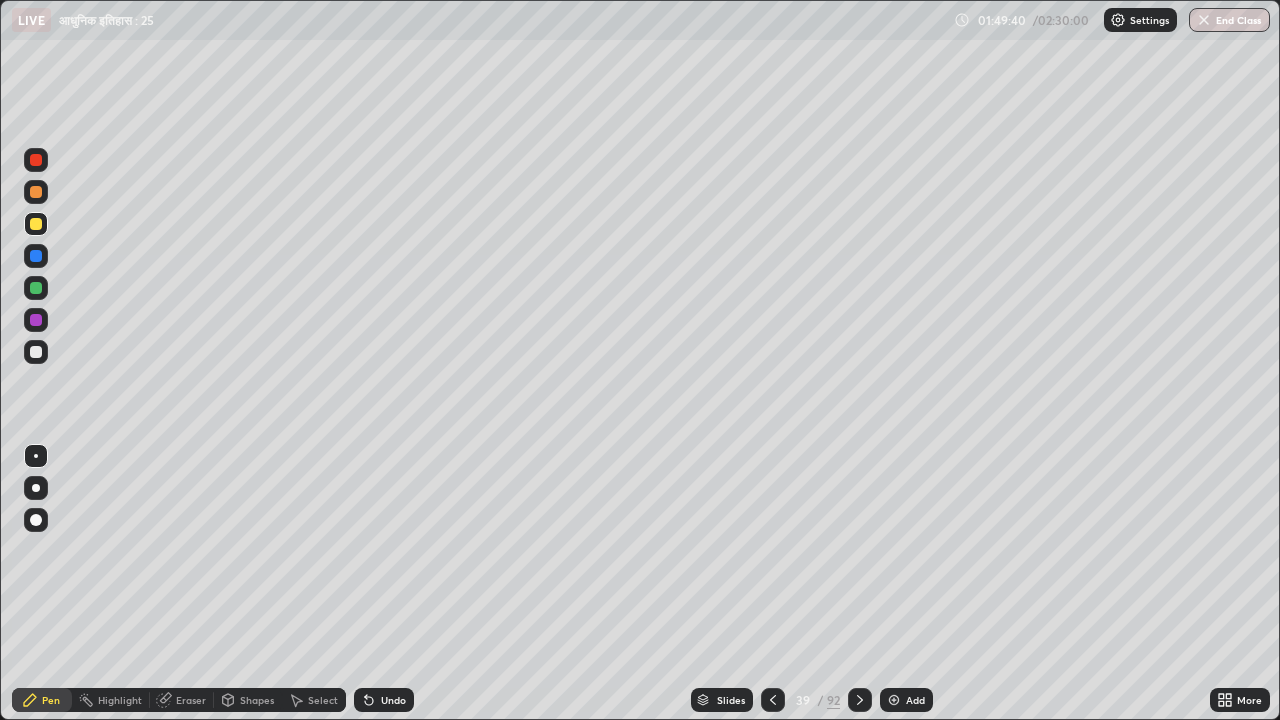 click on "Add" at bounding box center [906, 700] 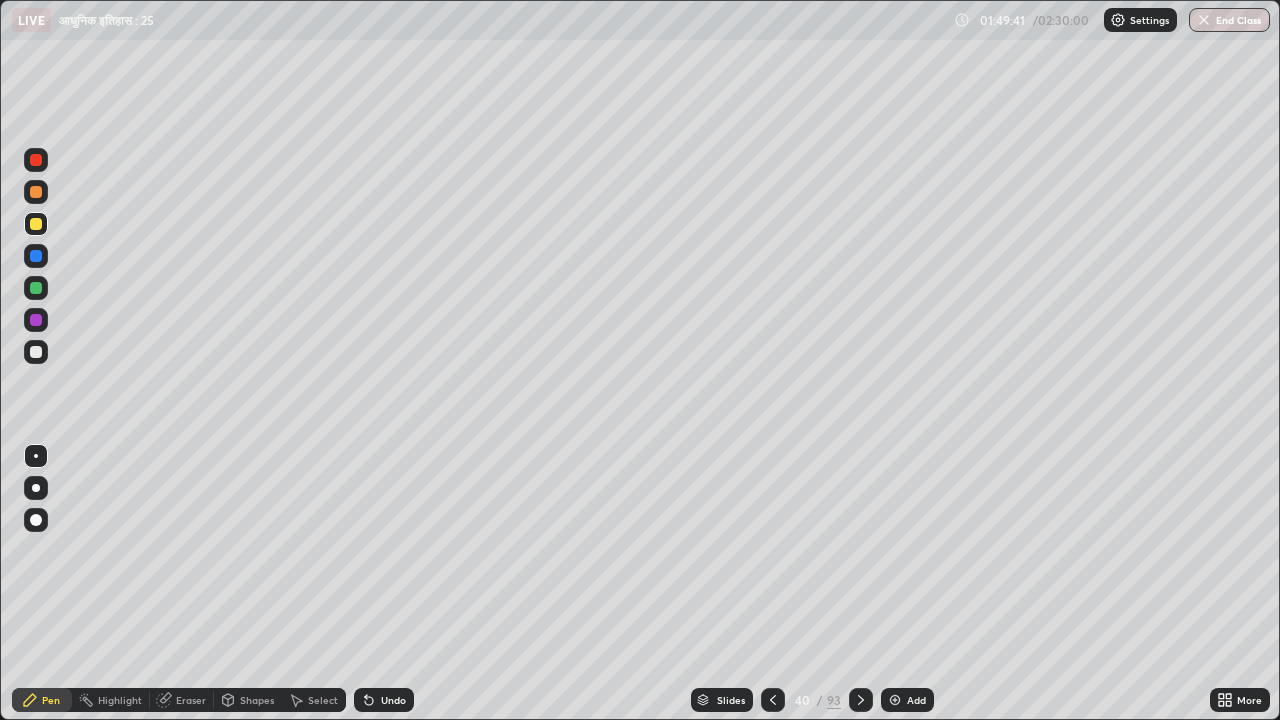 click 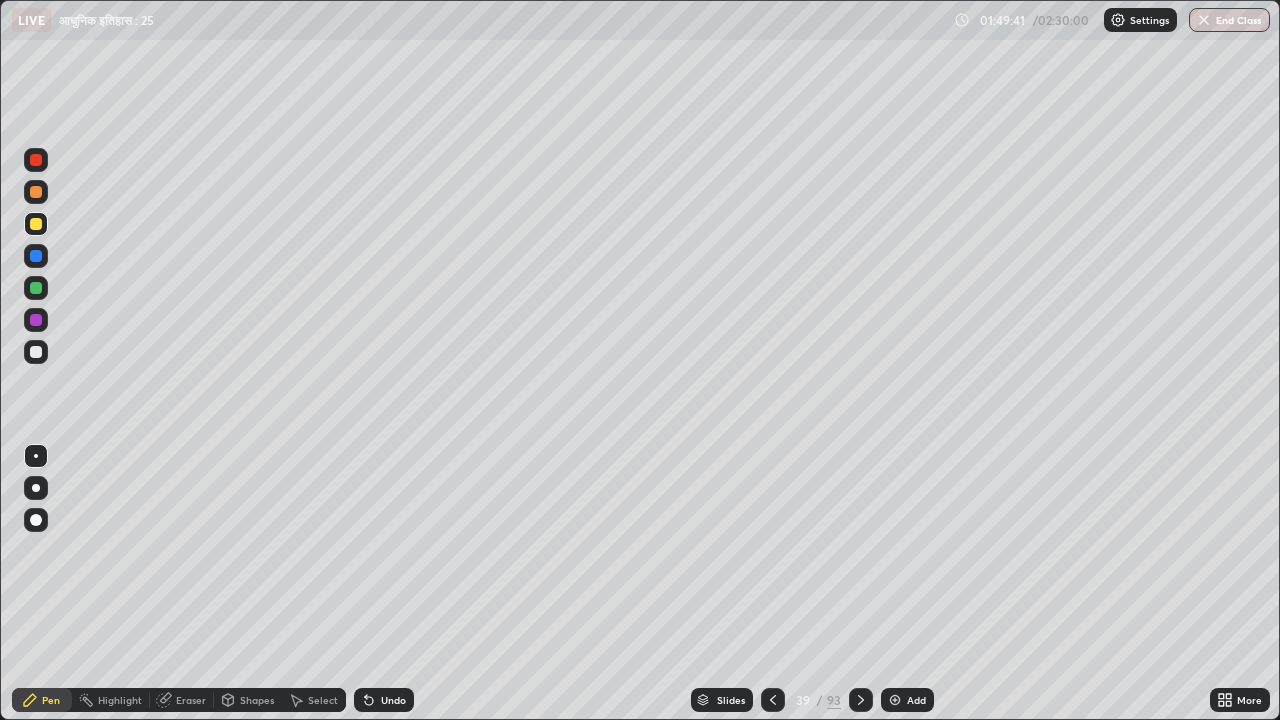 click 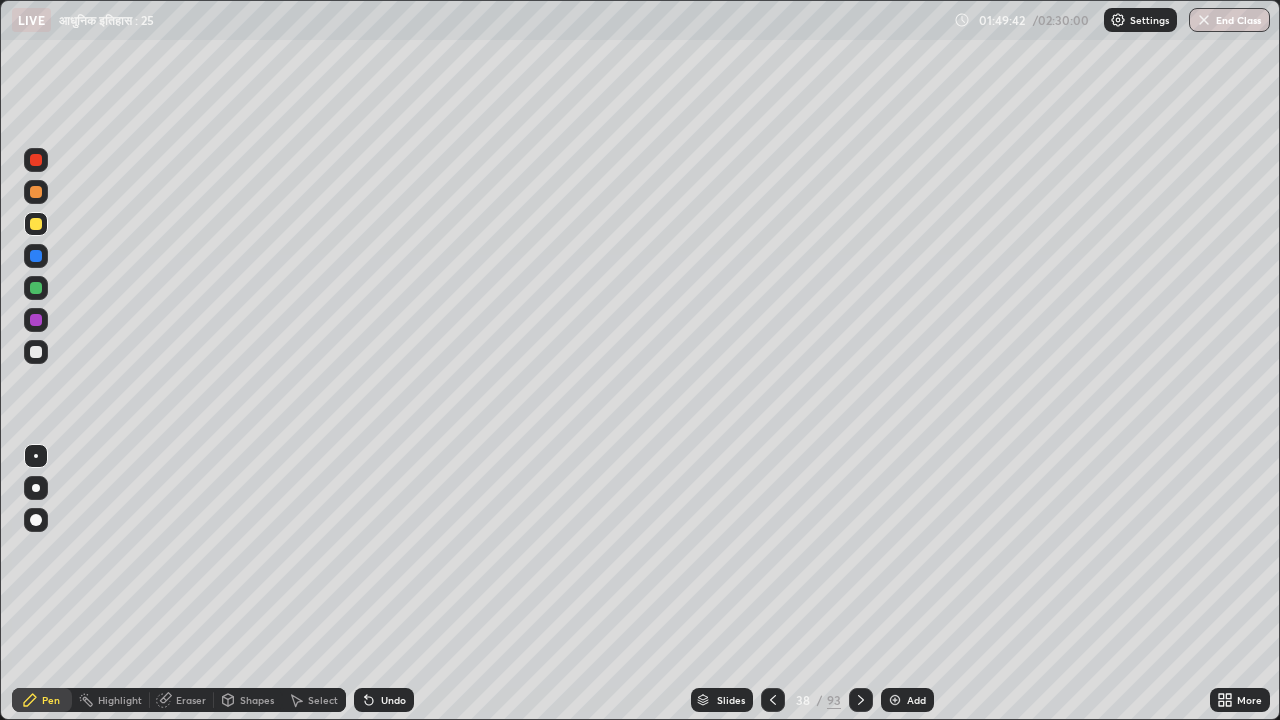 click 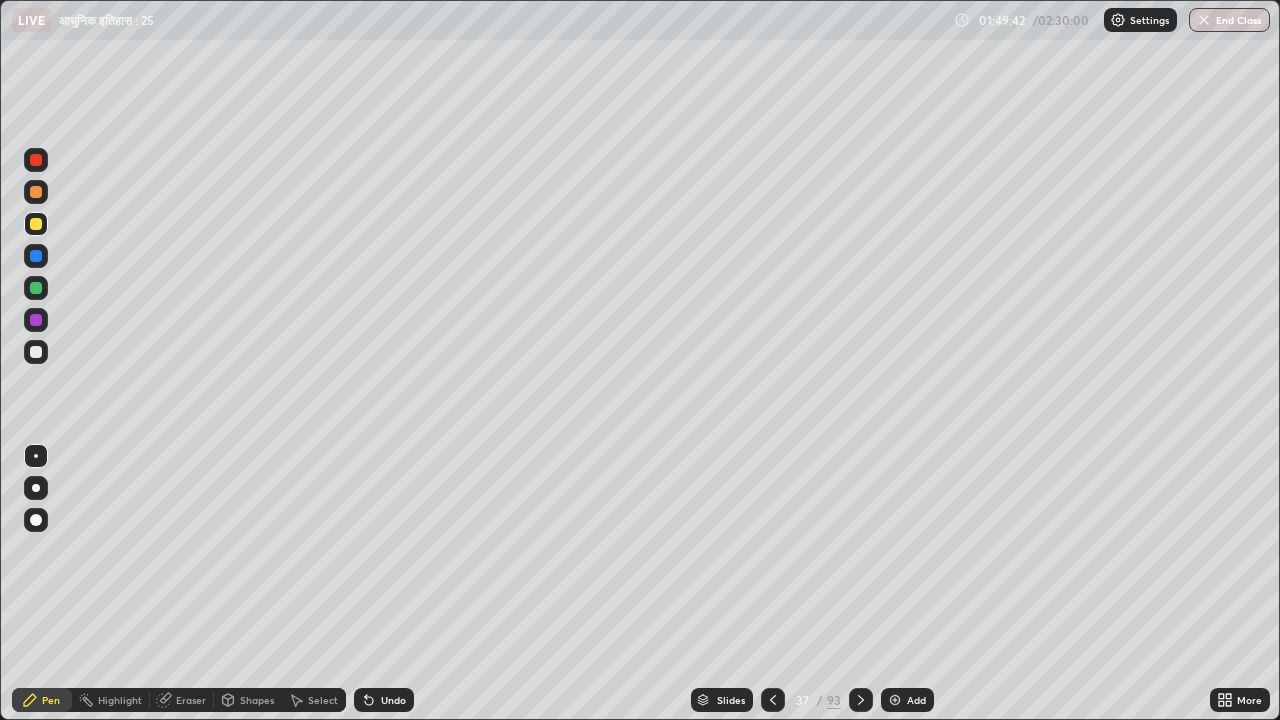 click 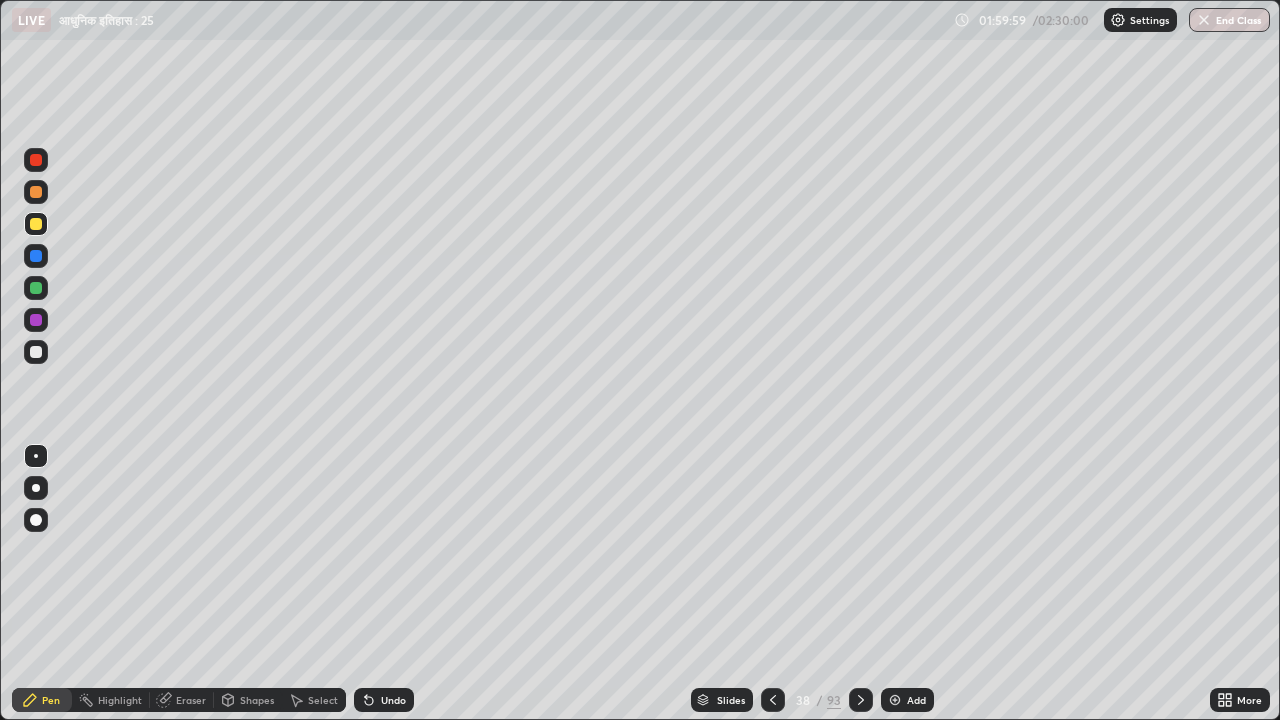 click on "Slides" at bounding box center (731, 700) 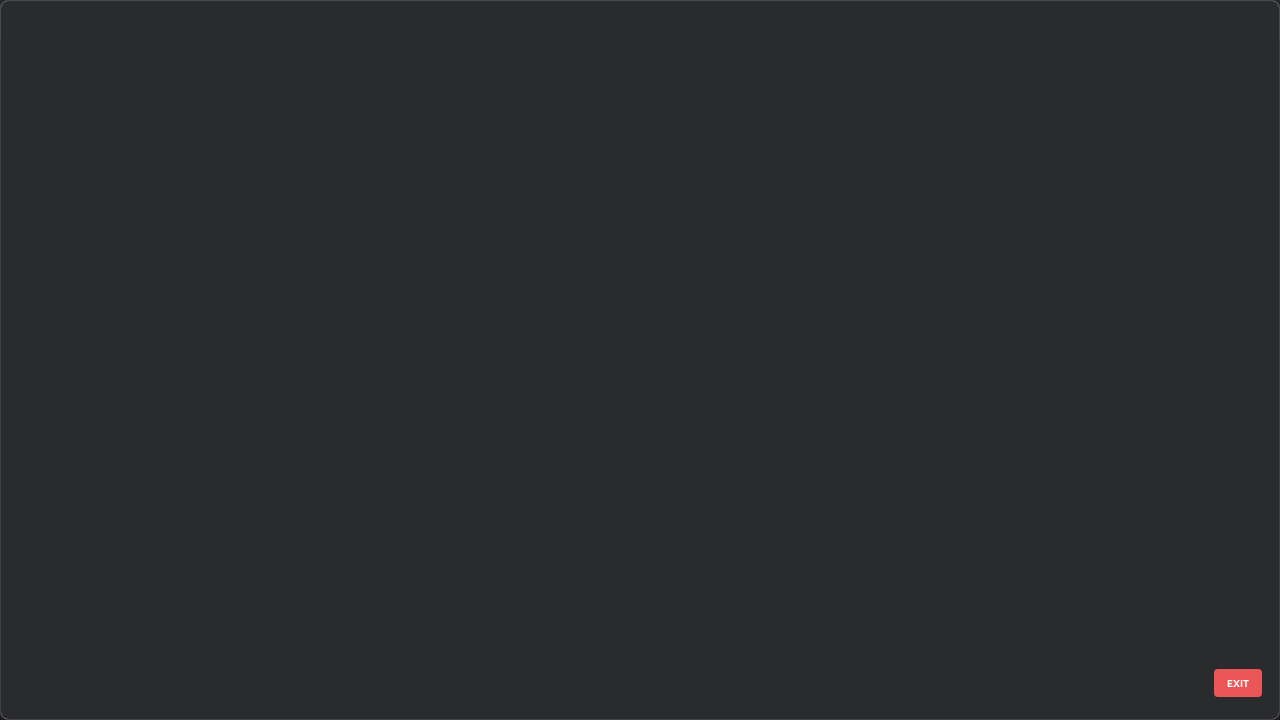 scroll, scrollTop: 2202, scrollLeft: 0, axis: vertical 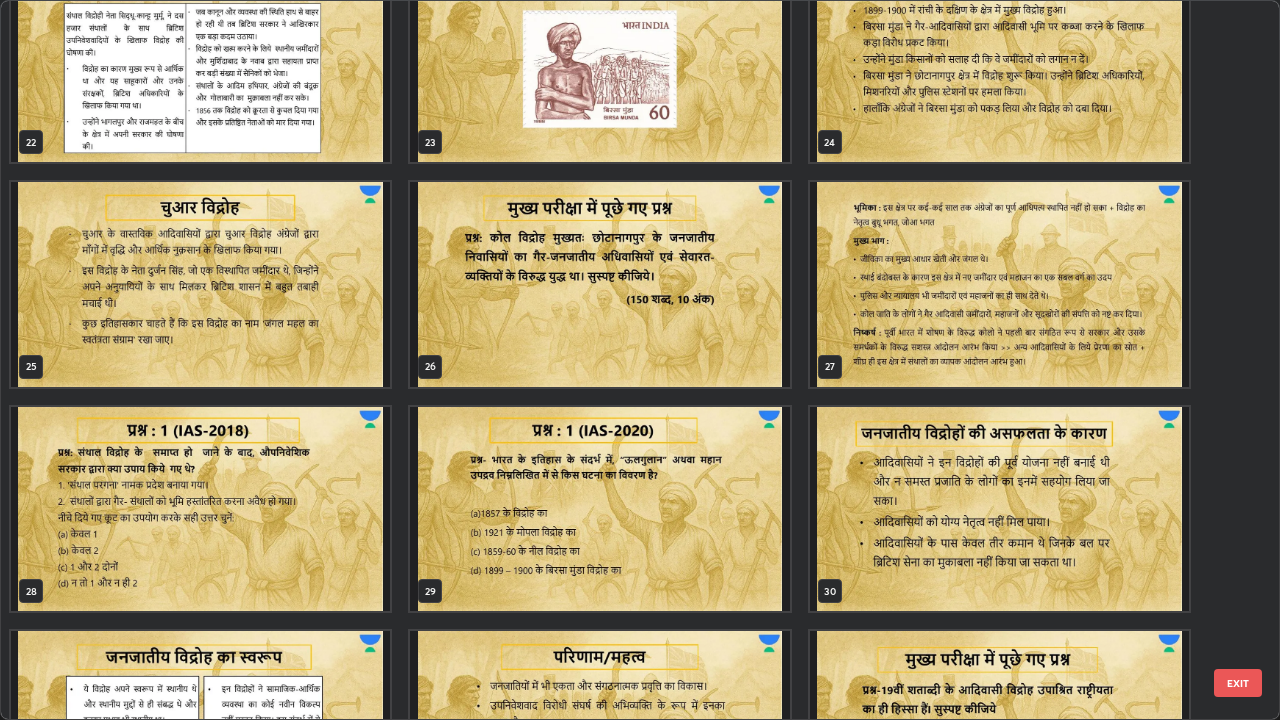 click at bounding box center [599, 284] 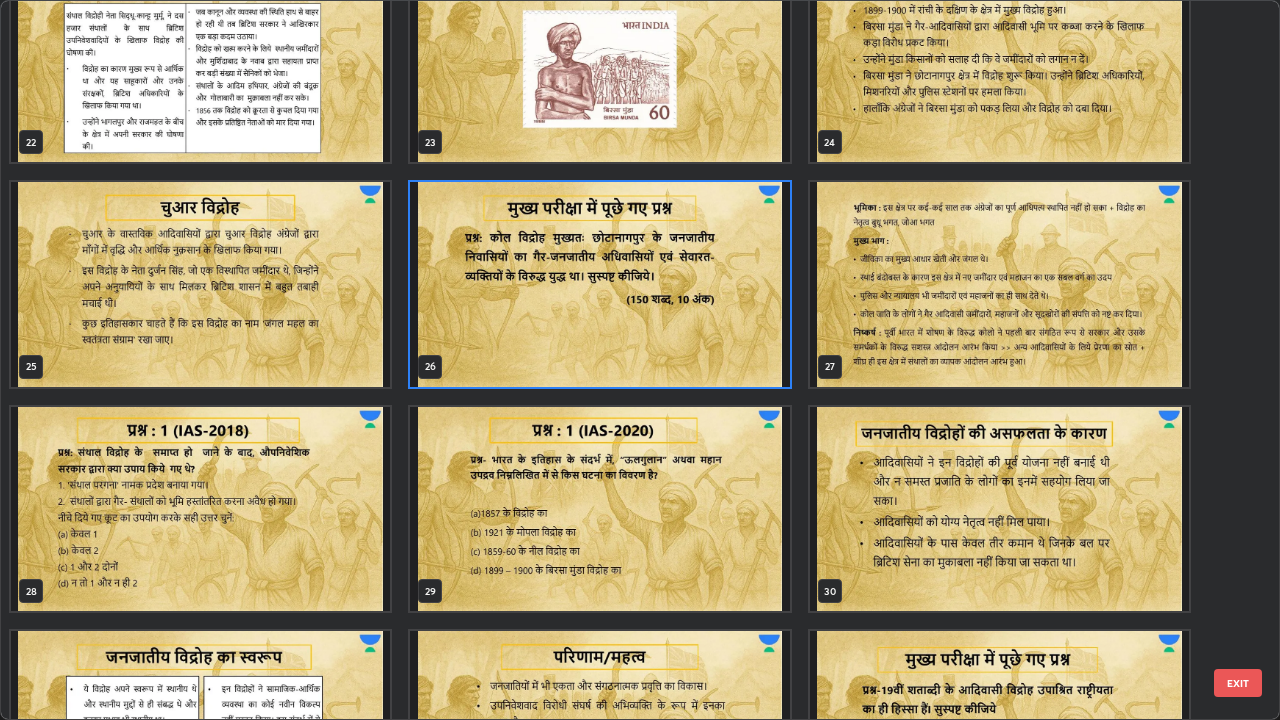 click at bounding box center (599, 284) 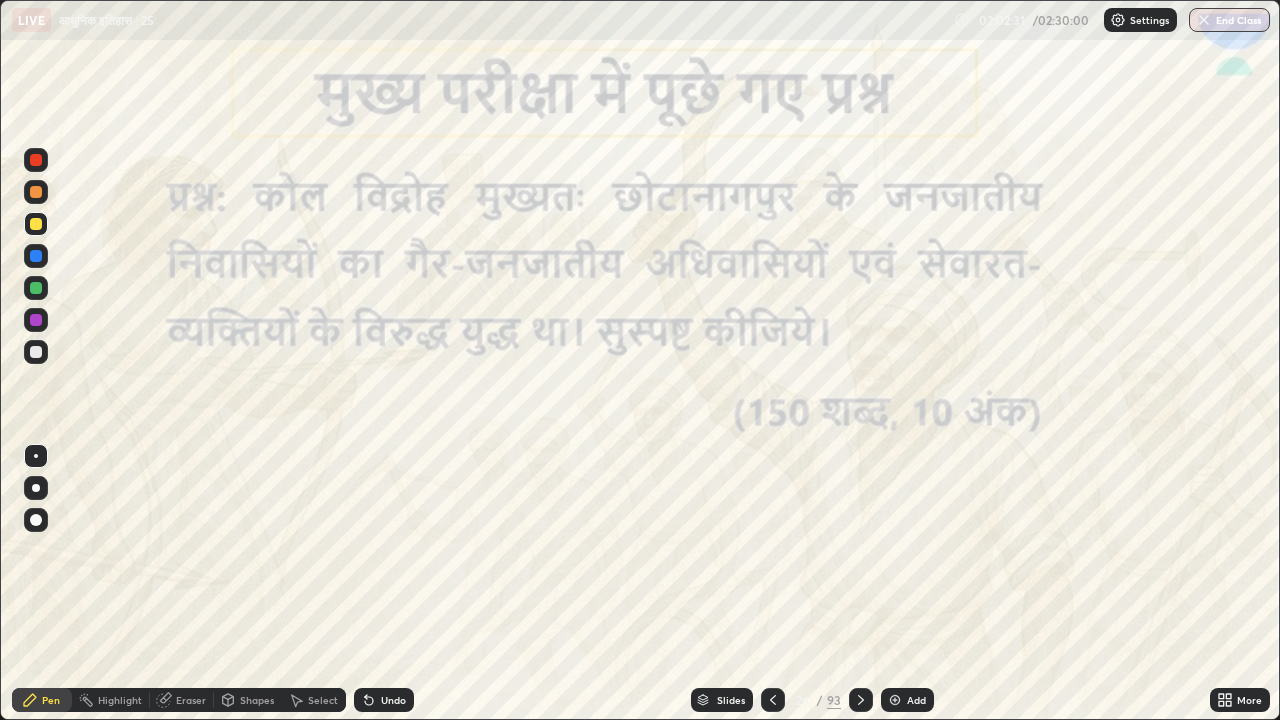 click 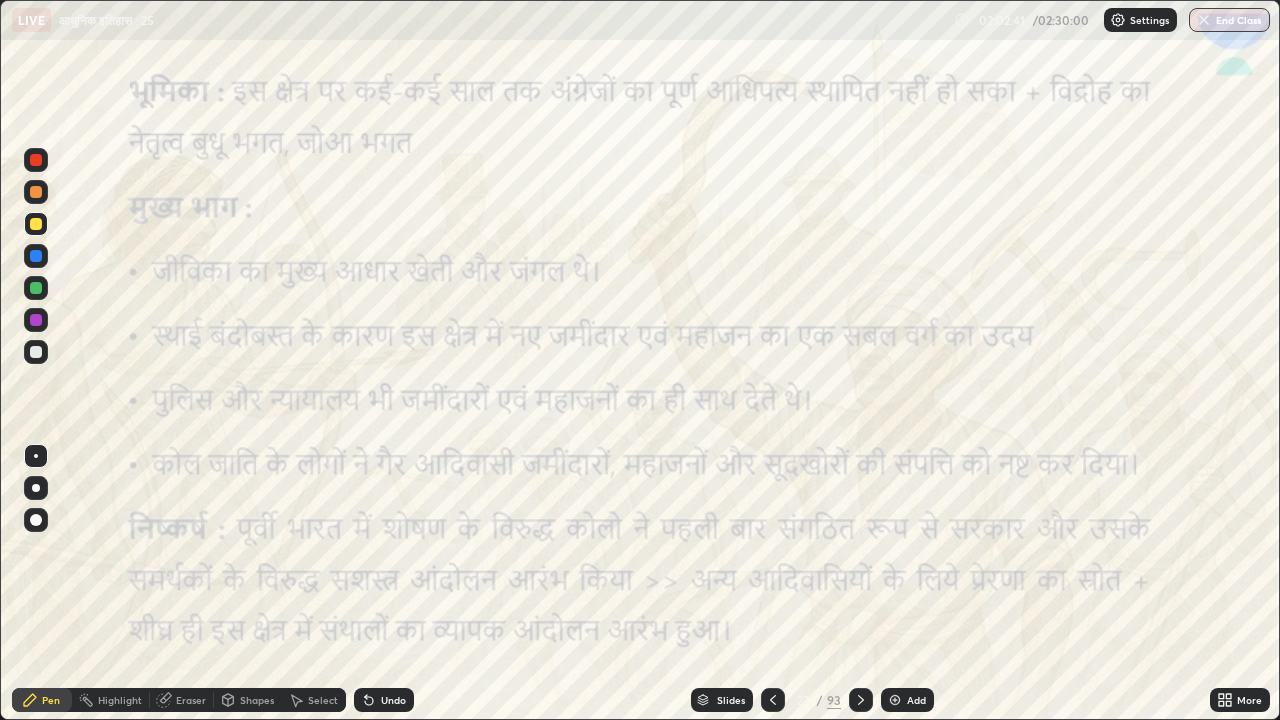 click 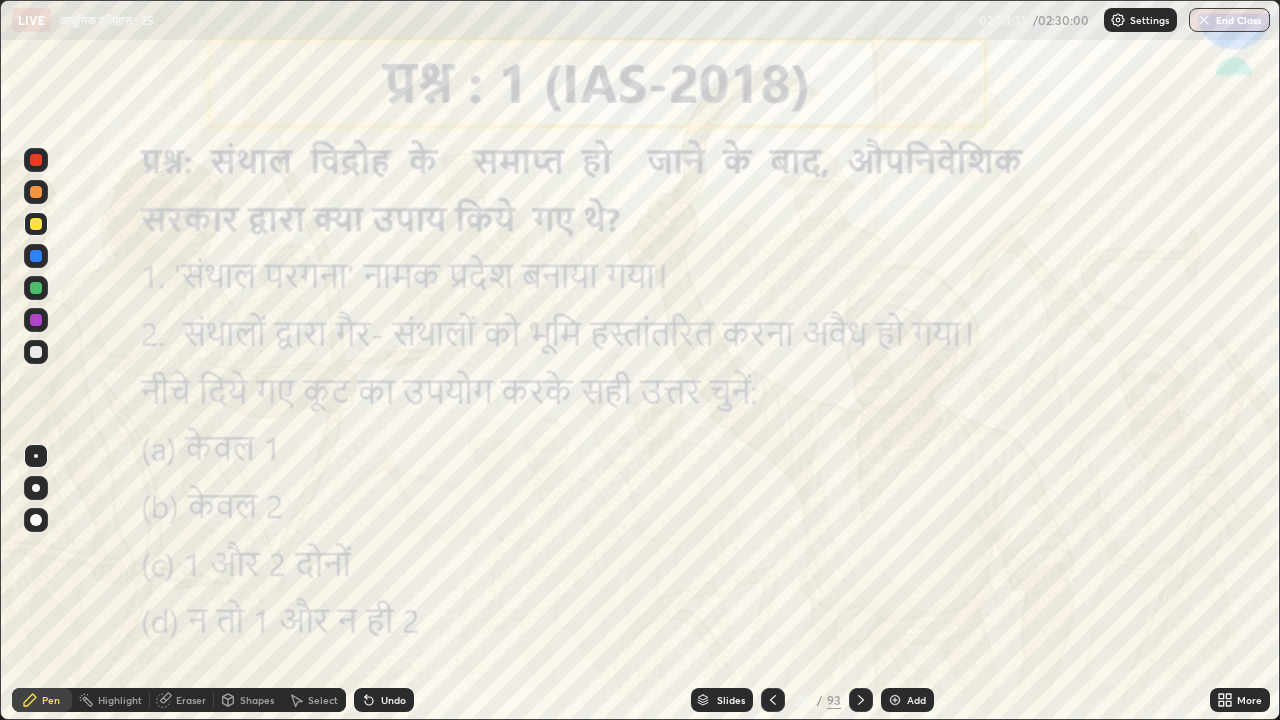 click at bounding box center [36, 352] 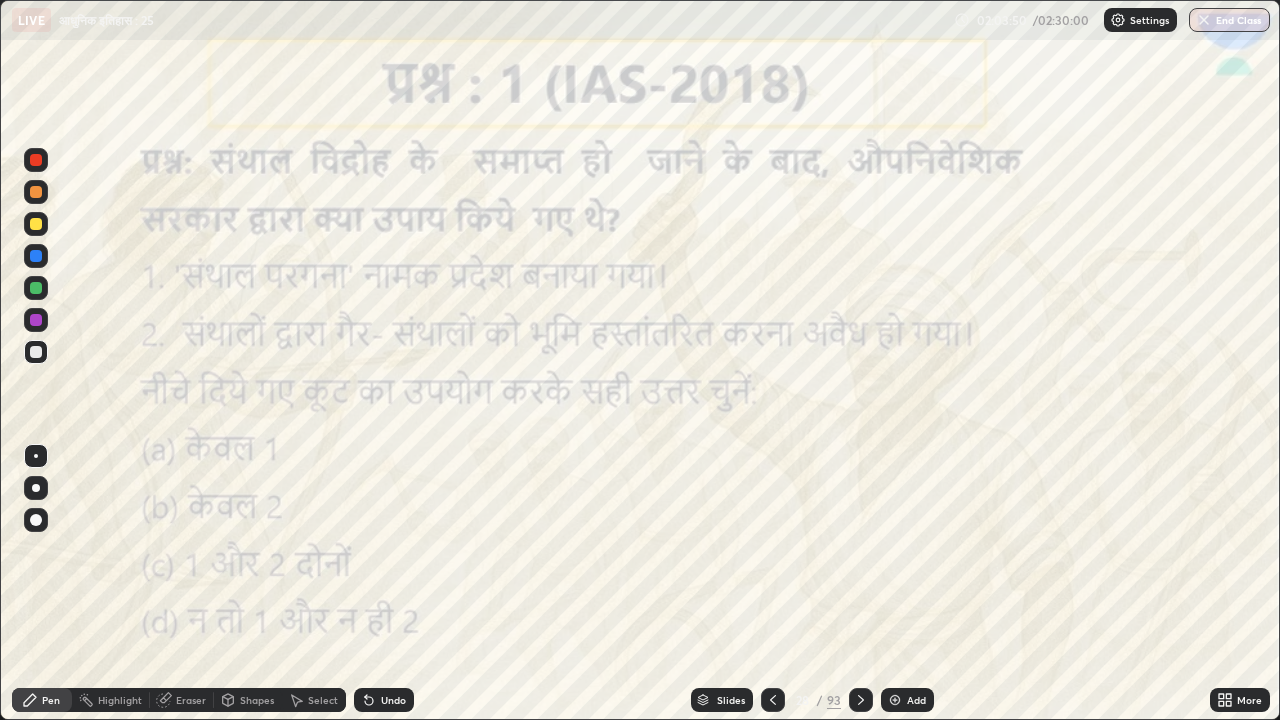 click 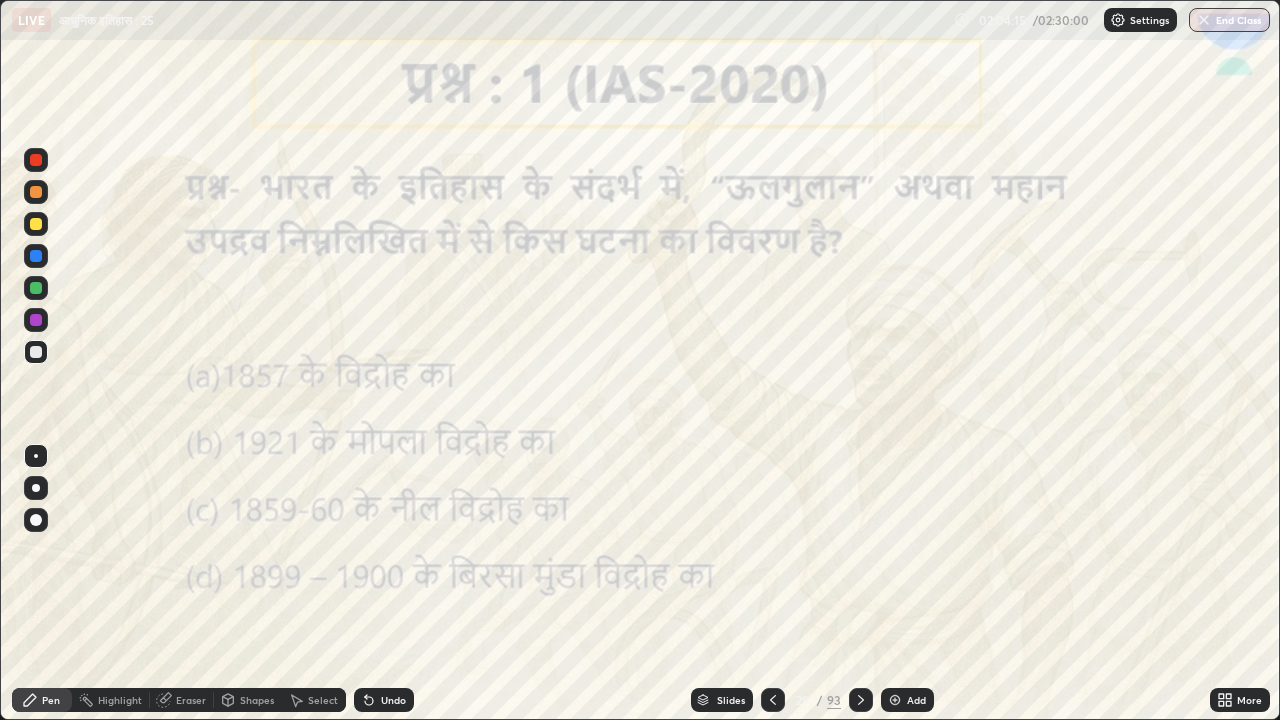 click 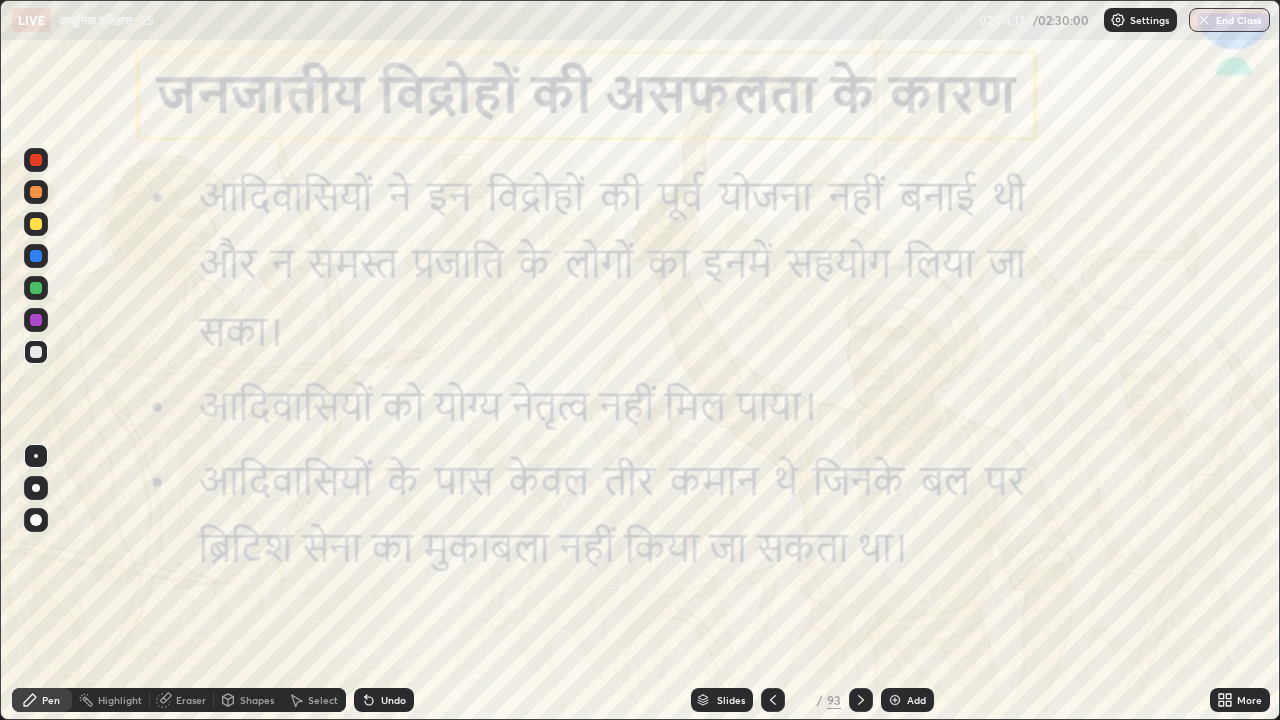 click at bounding box center [861, 700] 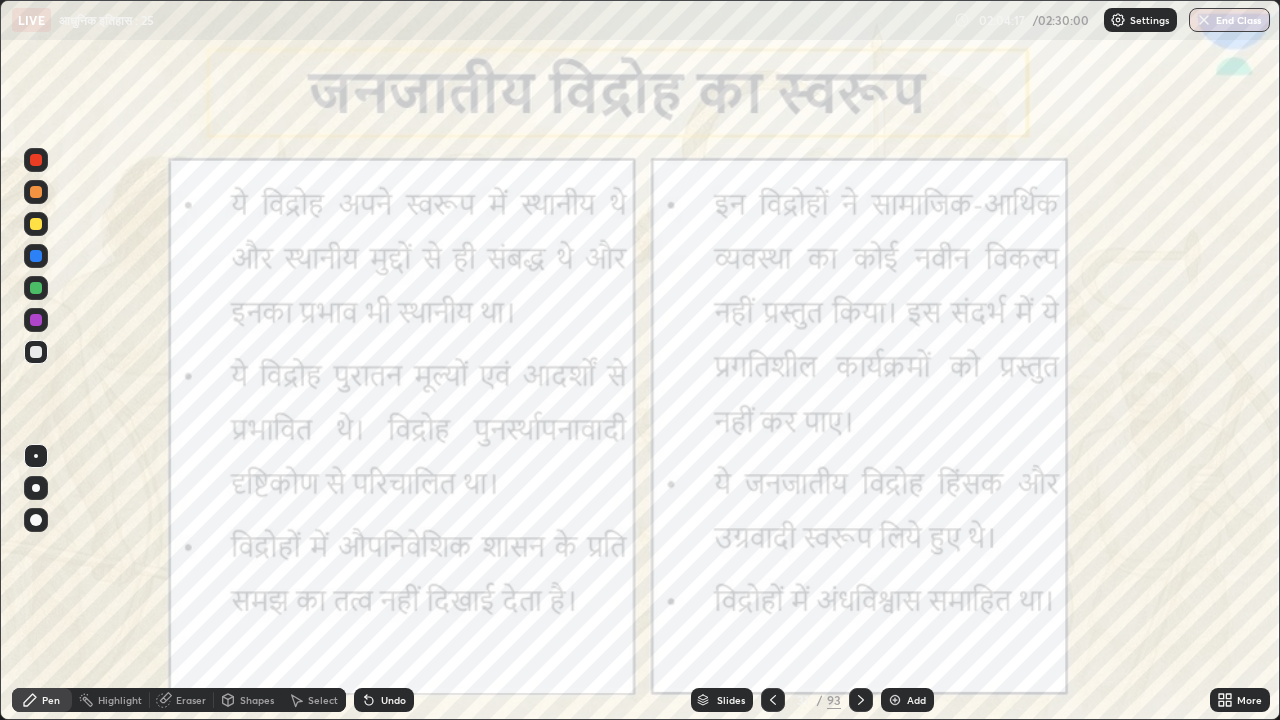 click 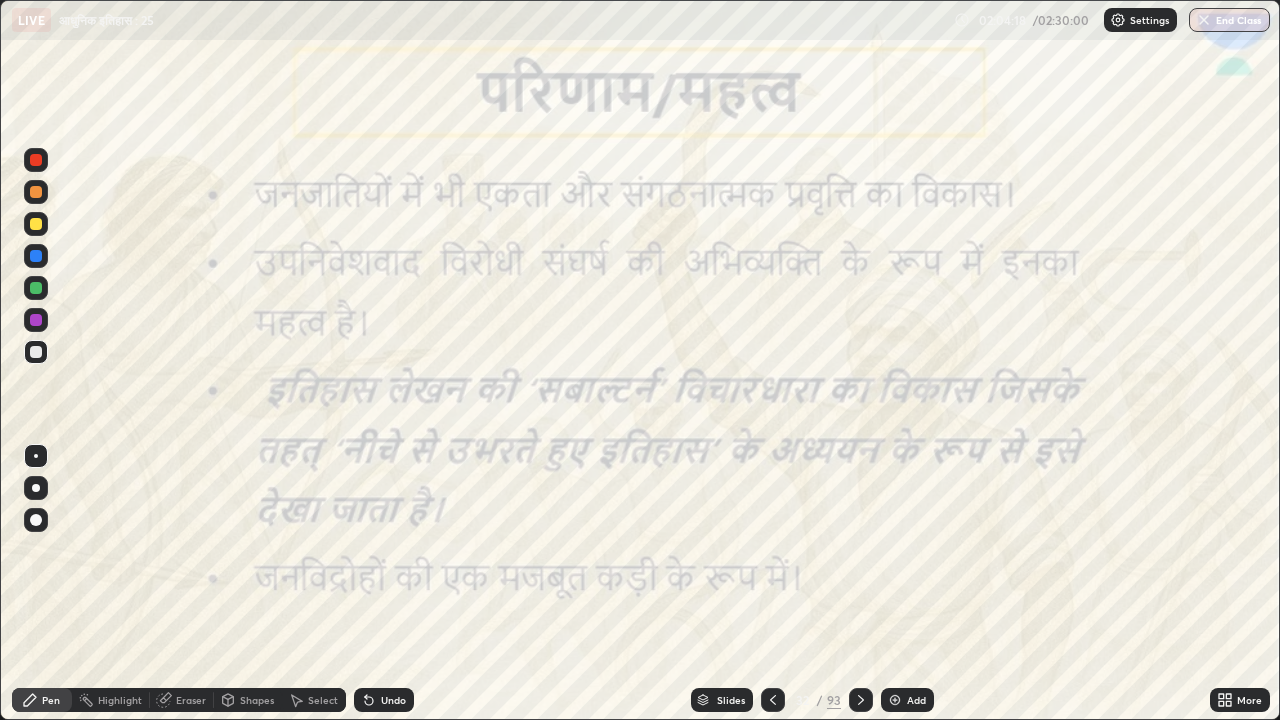 click 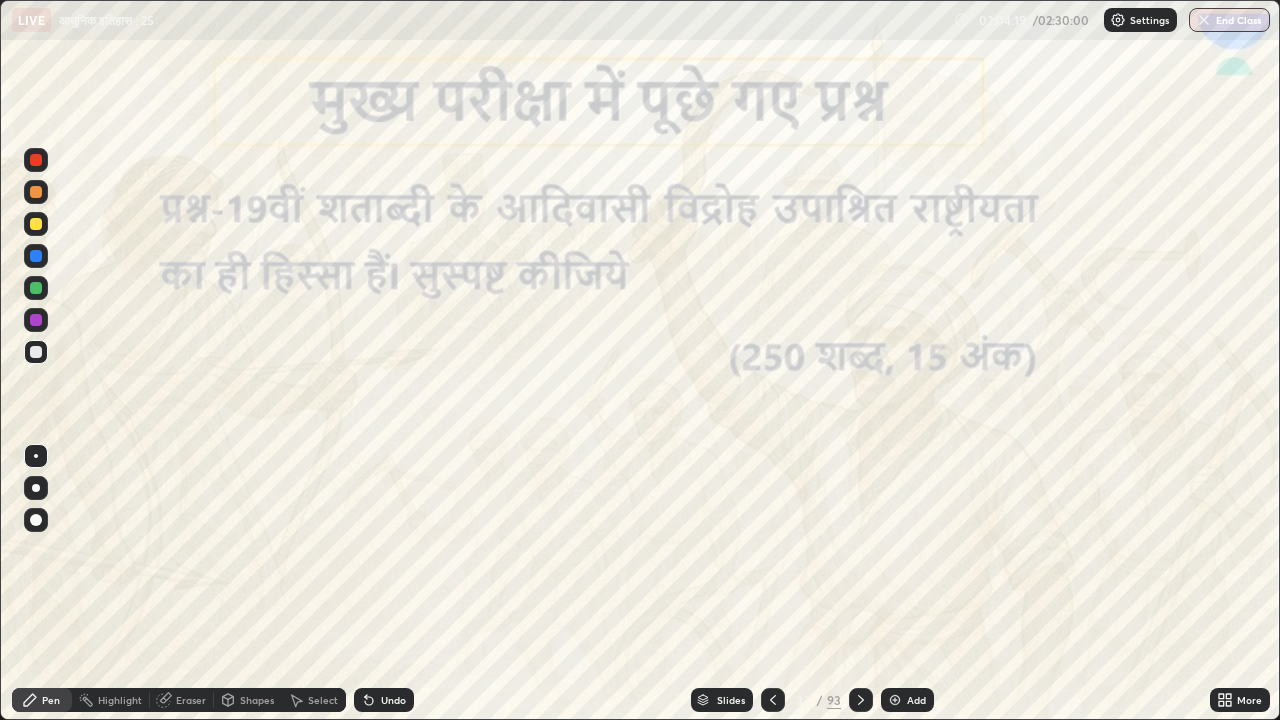click 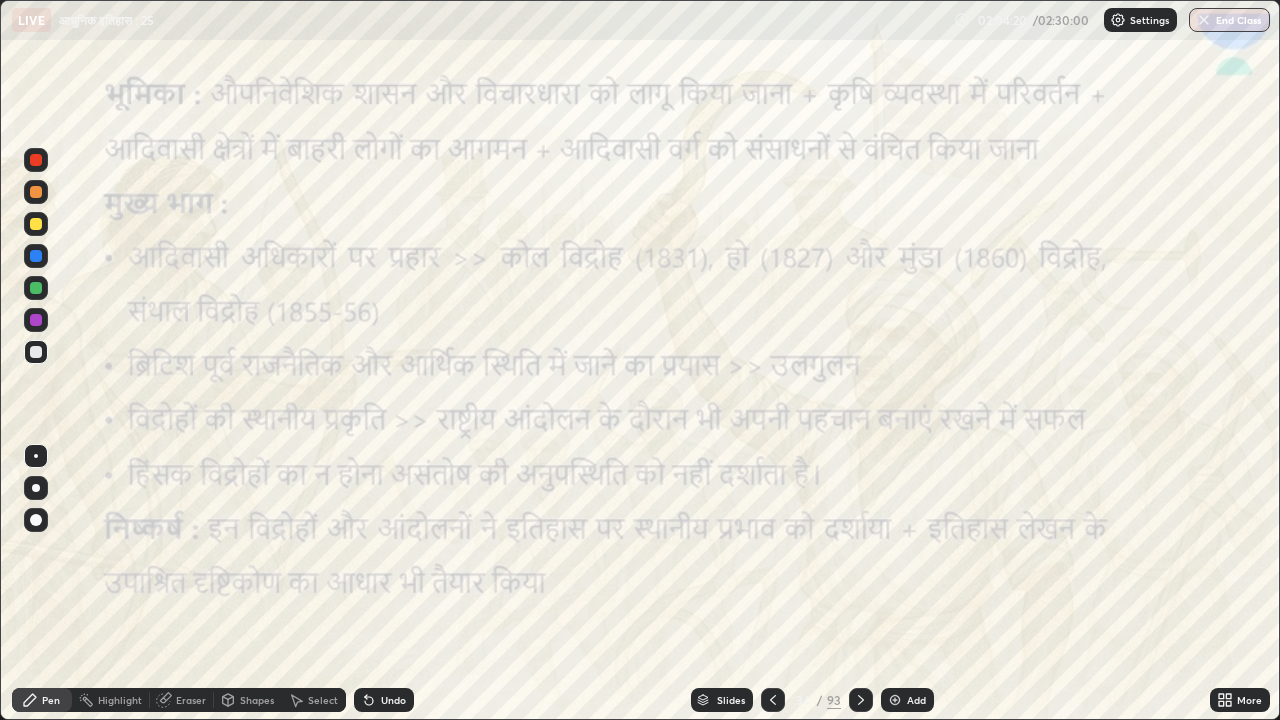 click 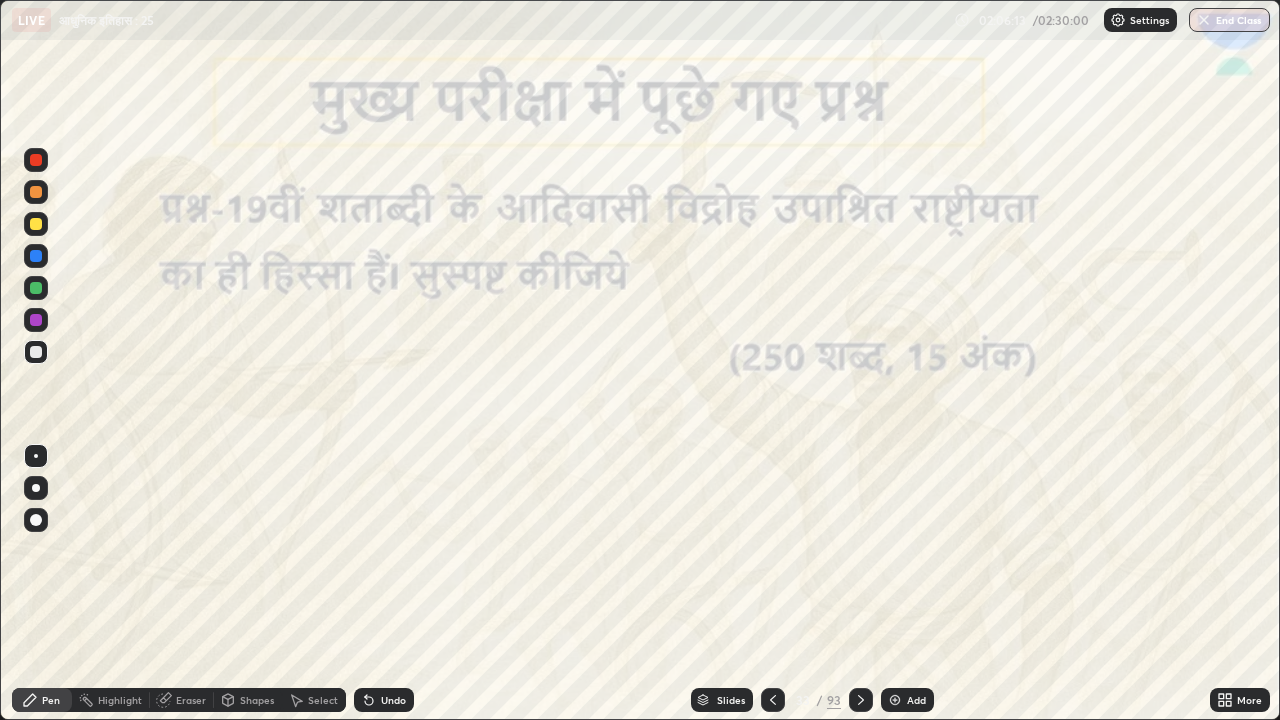 click at bounding box center [861, 700] 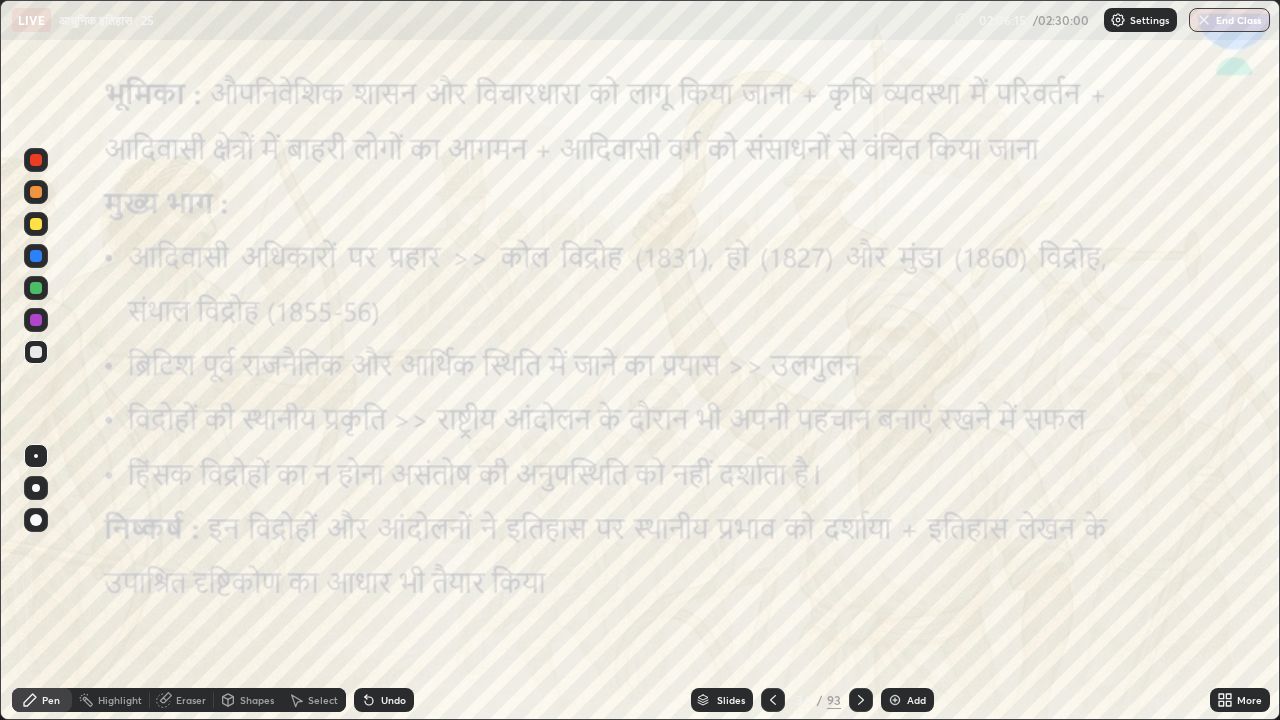 click at bounding box center [861, 700] 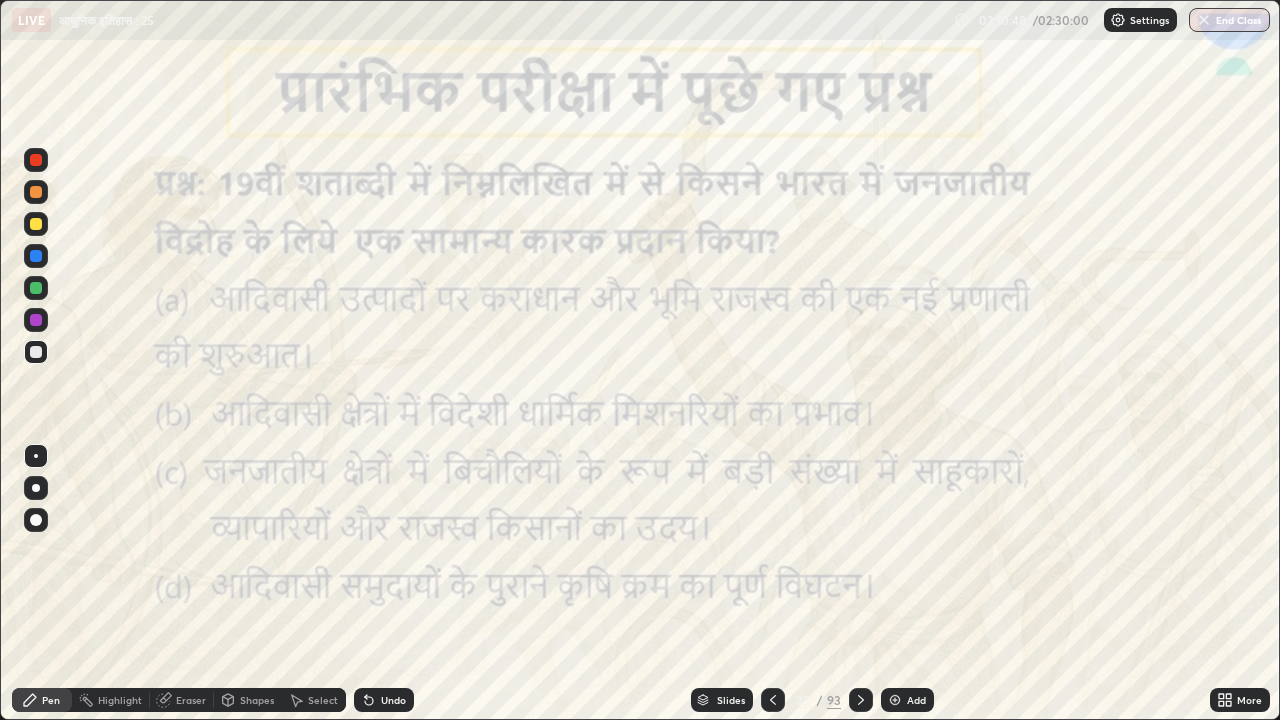 click at bounding box center [861, 700] 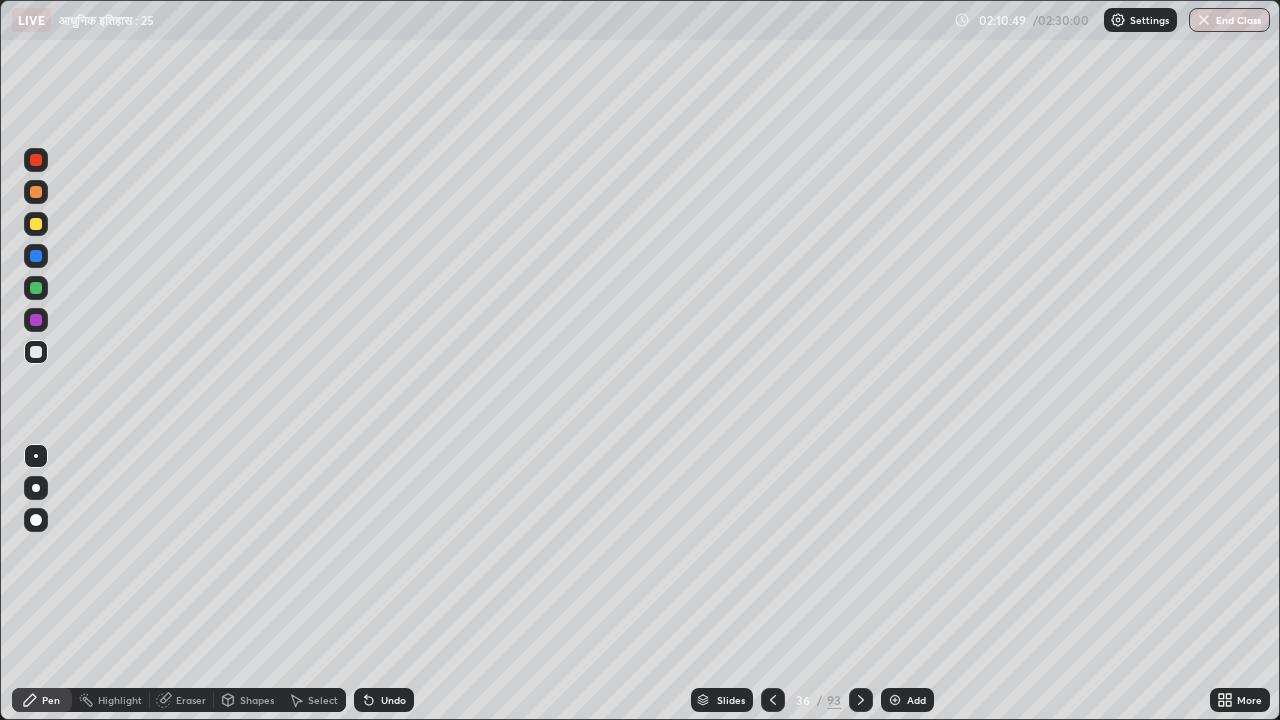 click at bounding box center (861, 700) 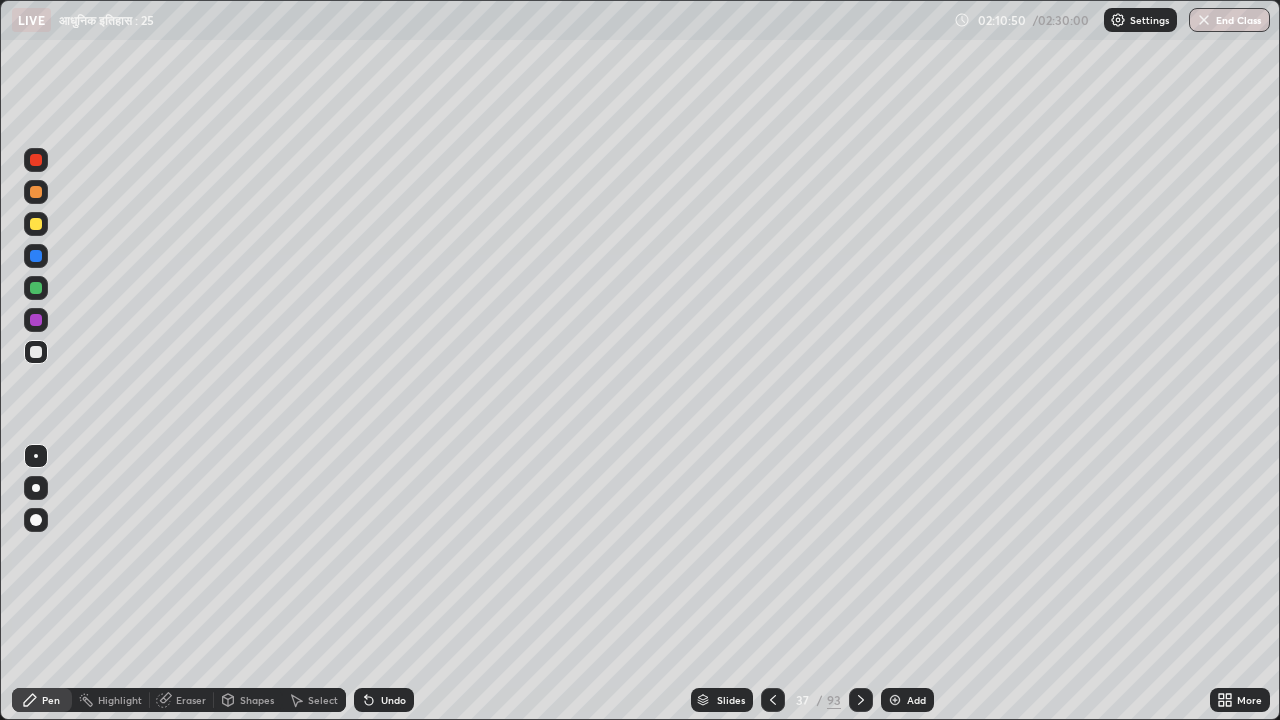click 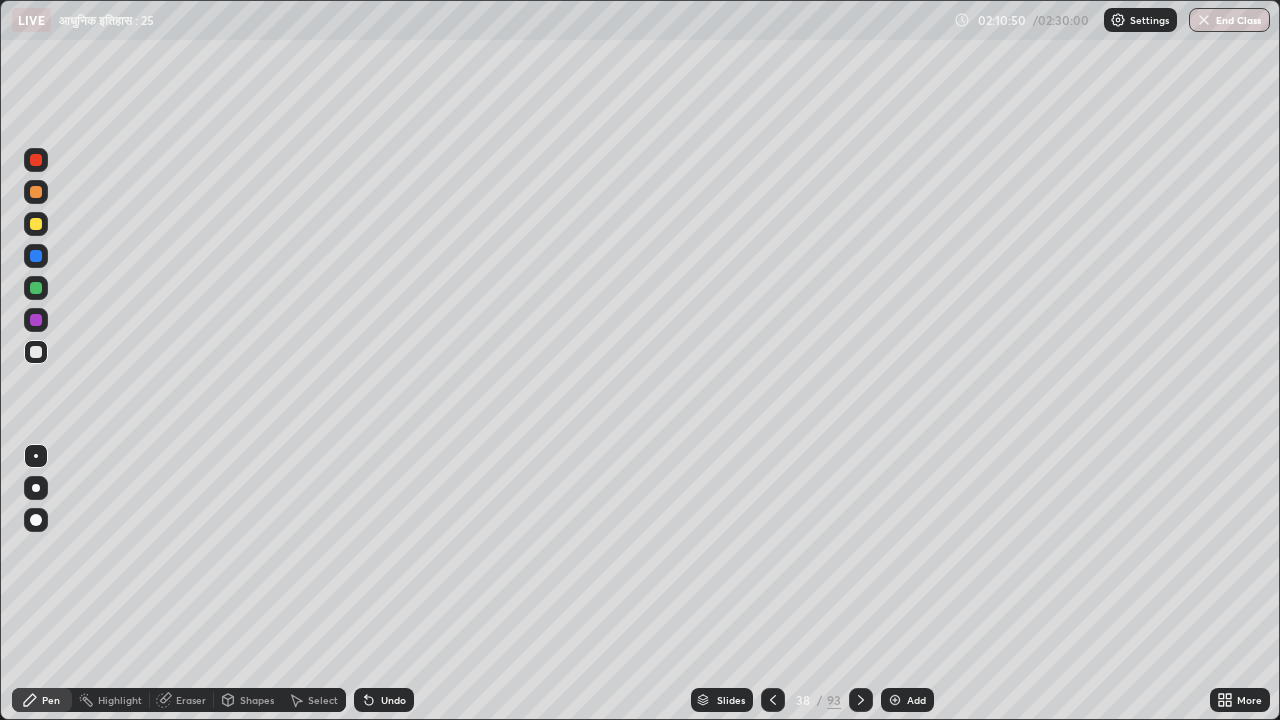 click 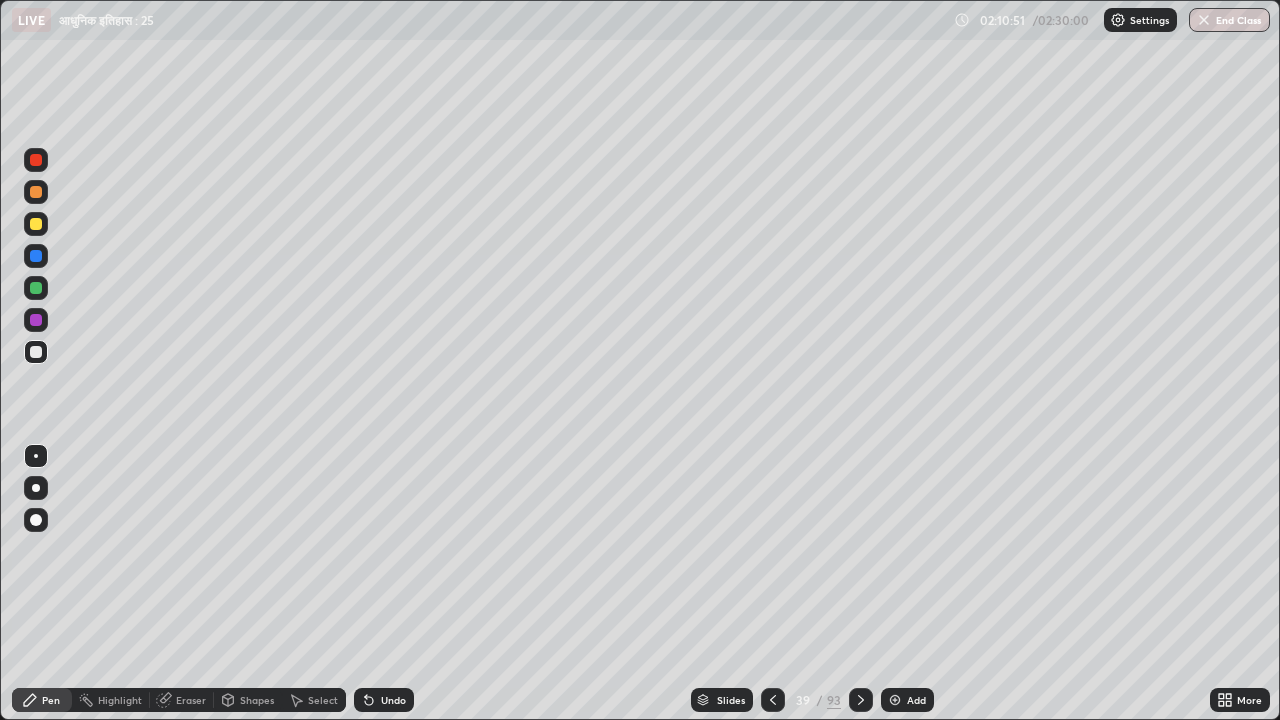 click 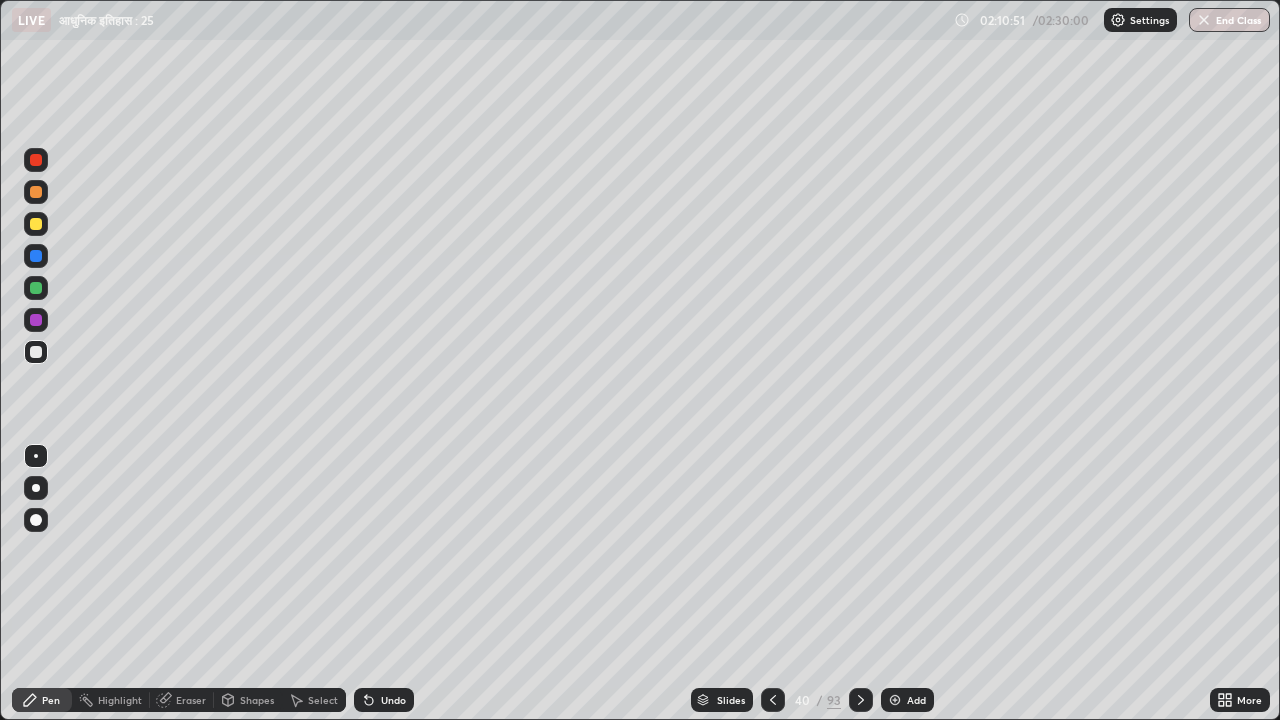 click 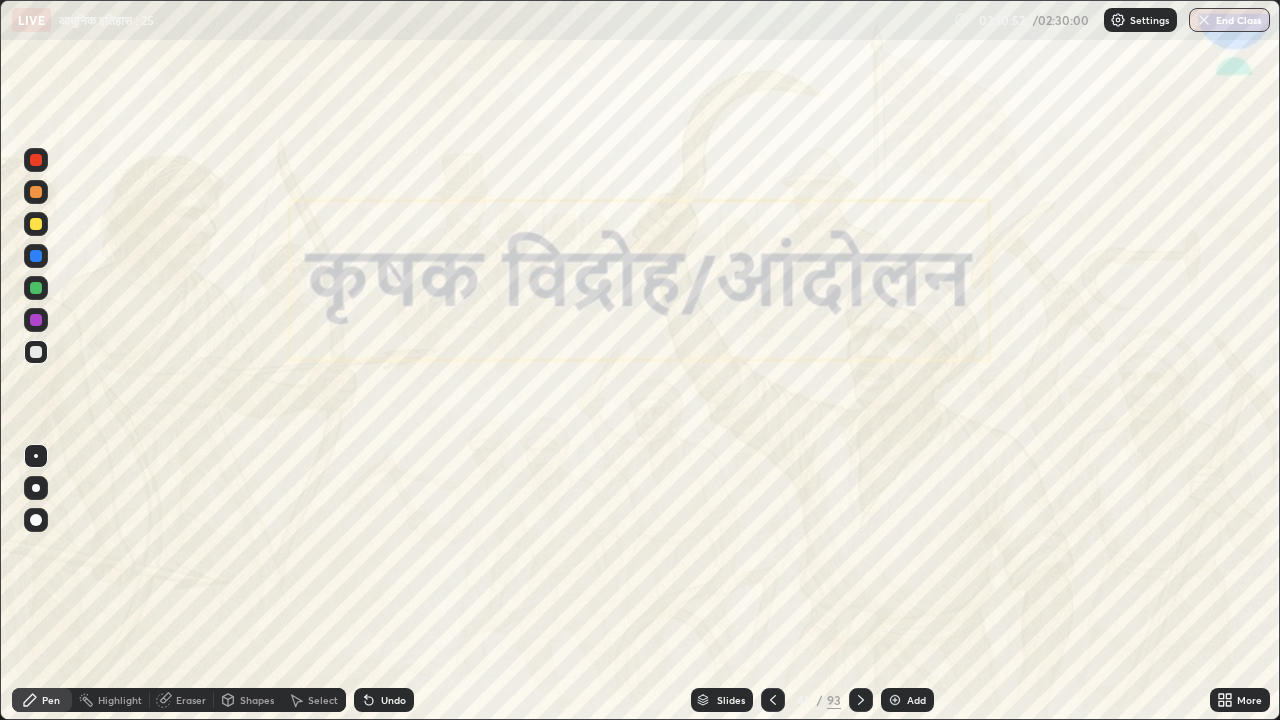 click 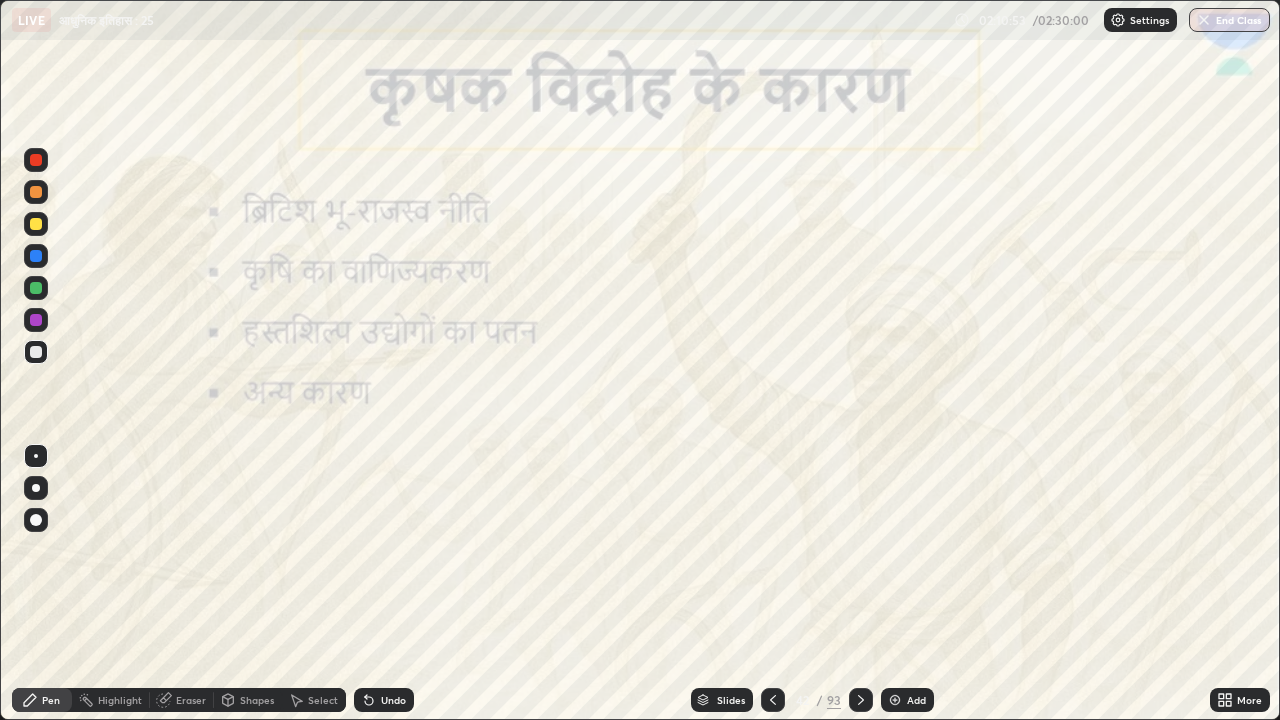 click 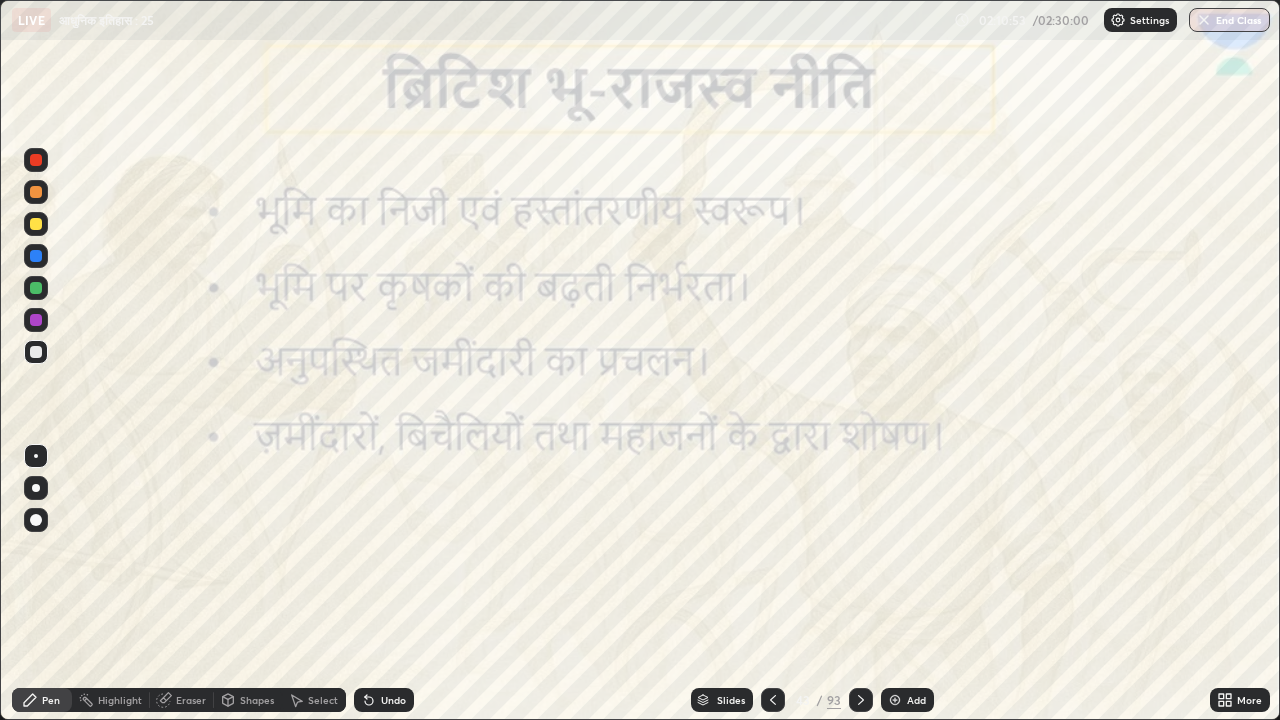 click 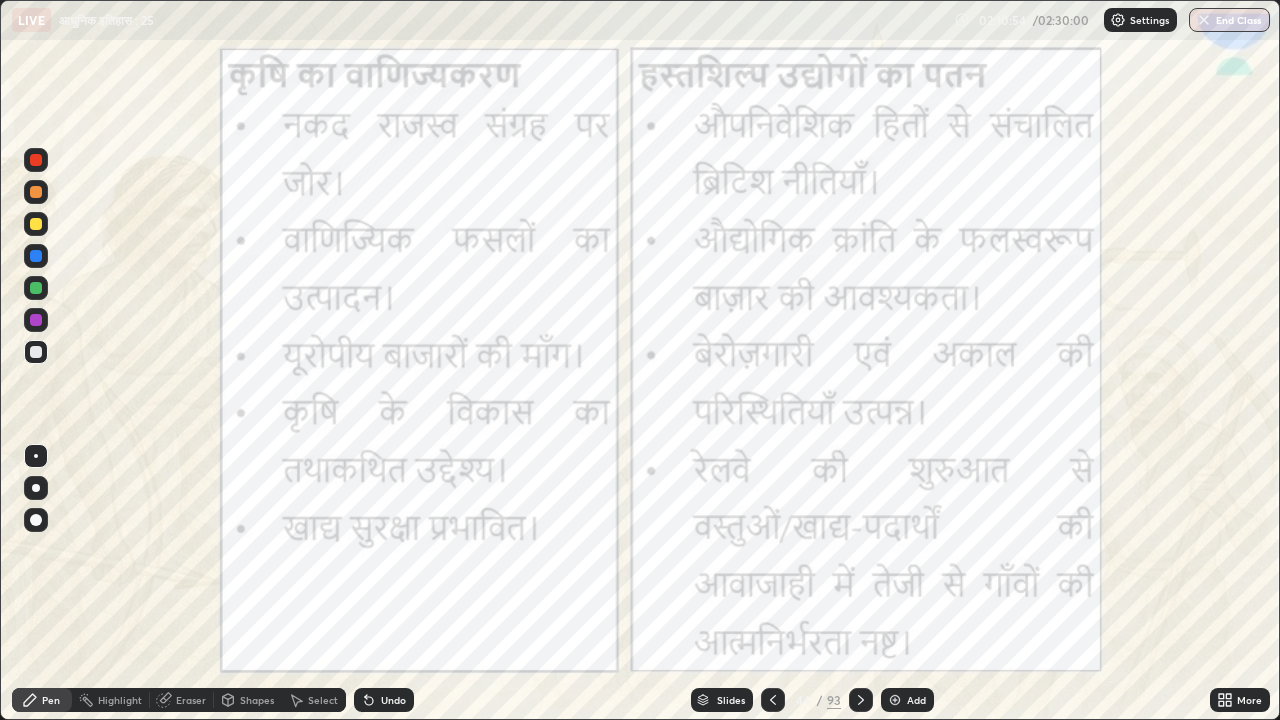 click 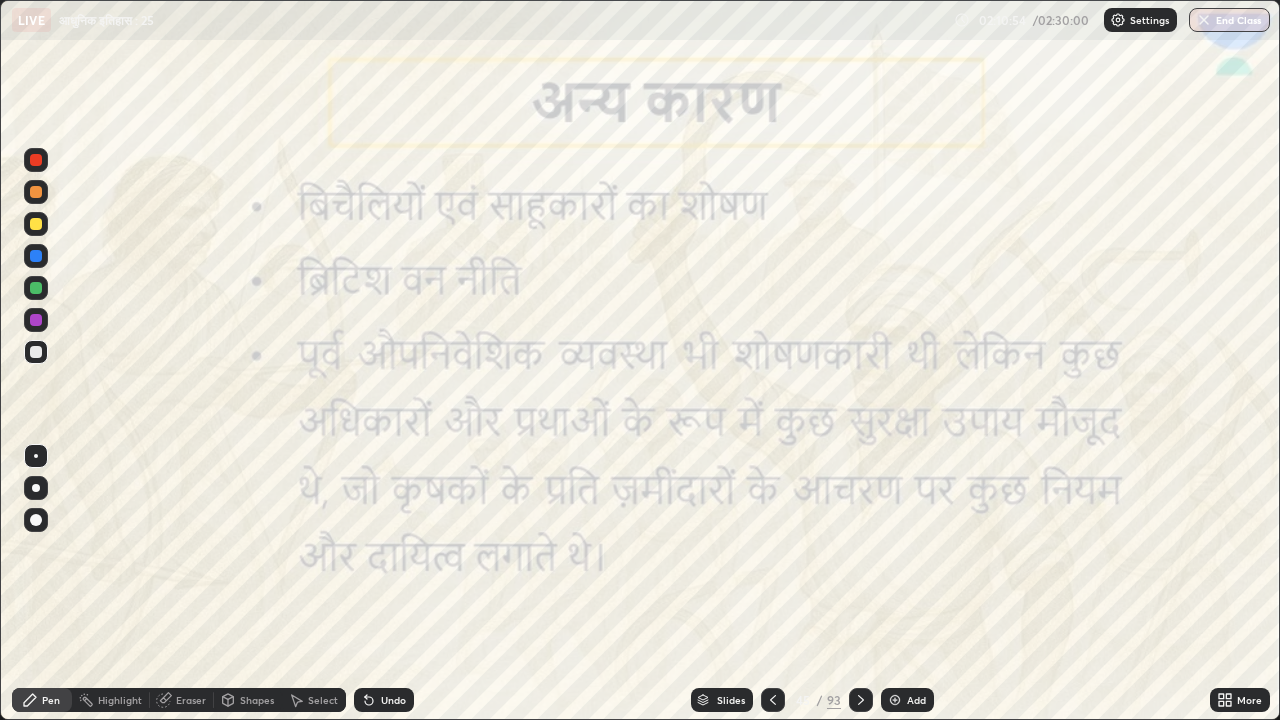 click 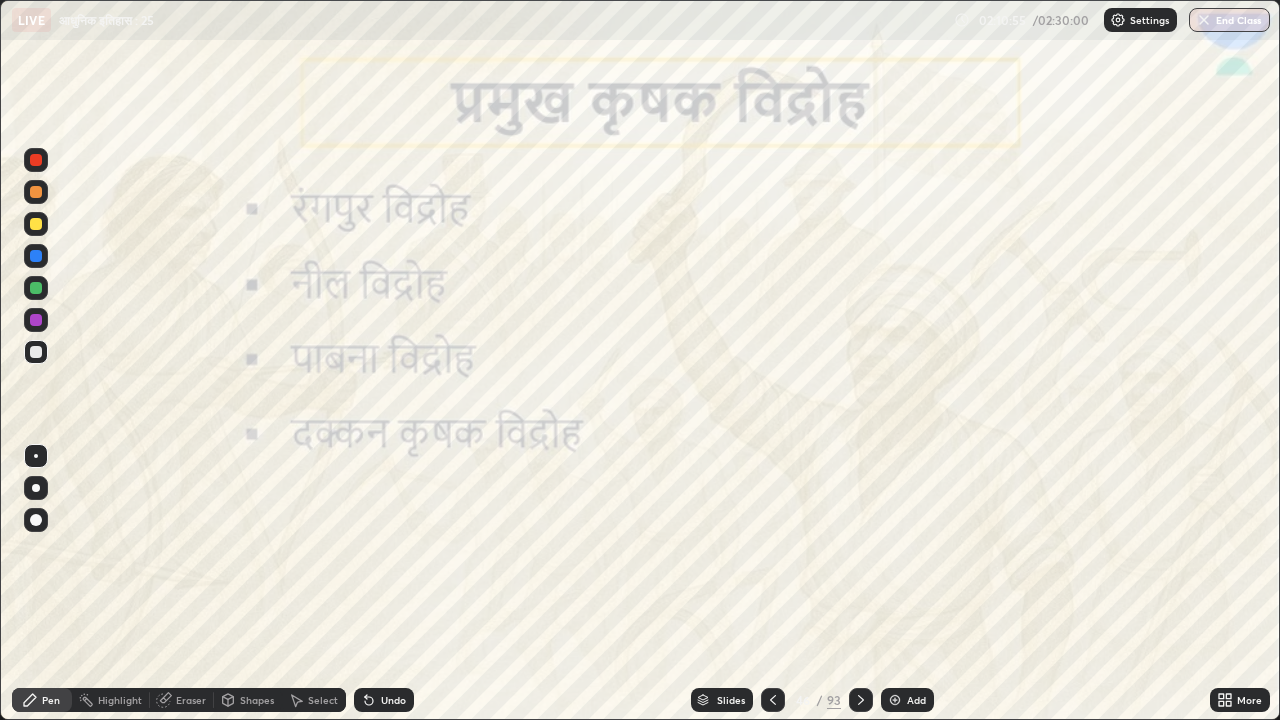 click 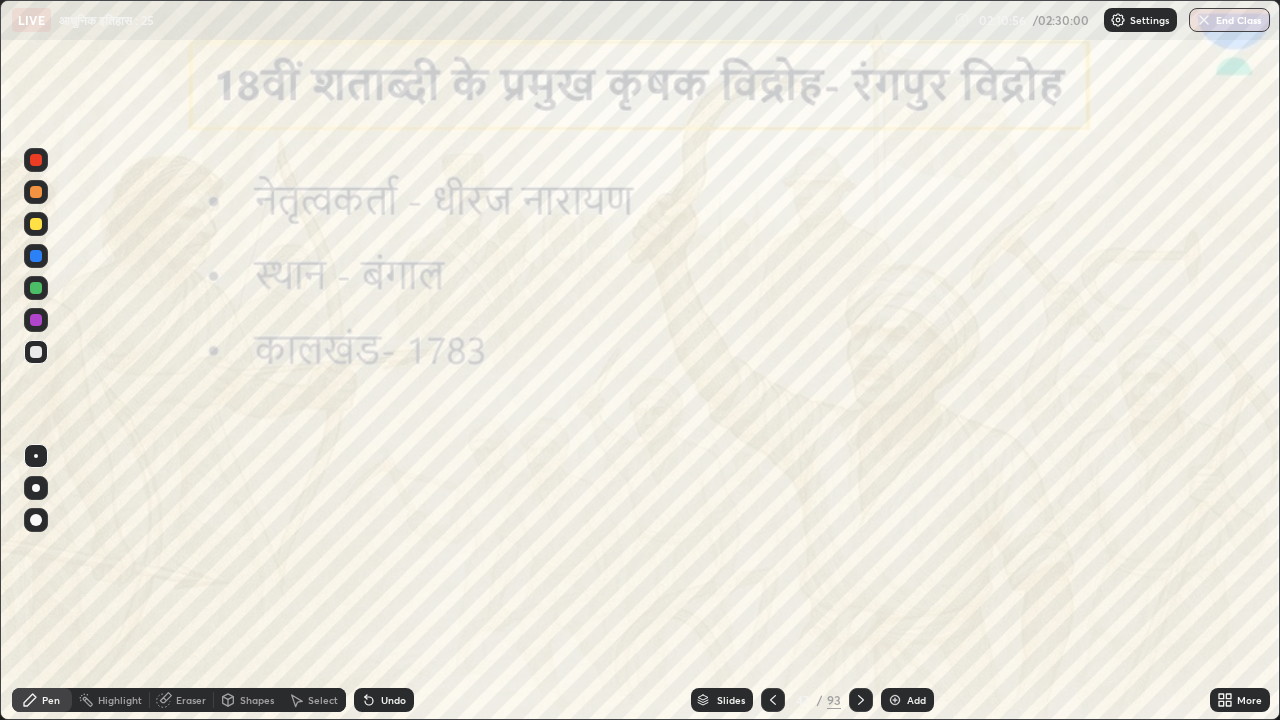click 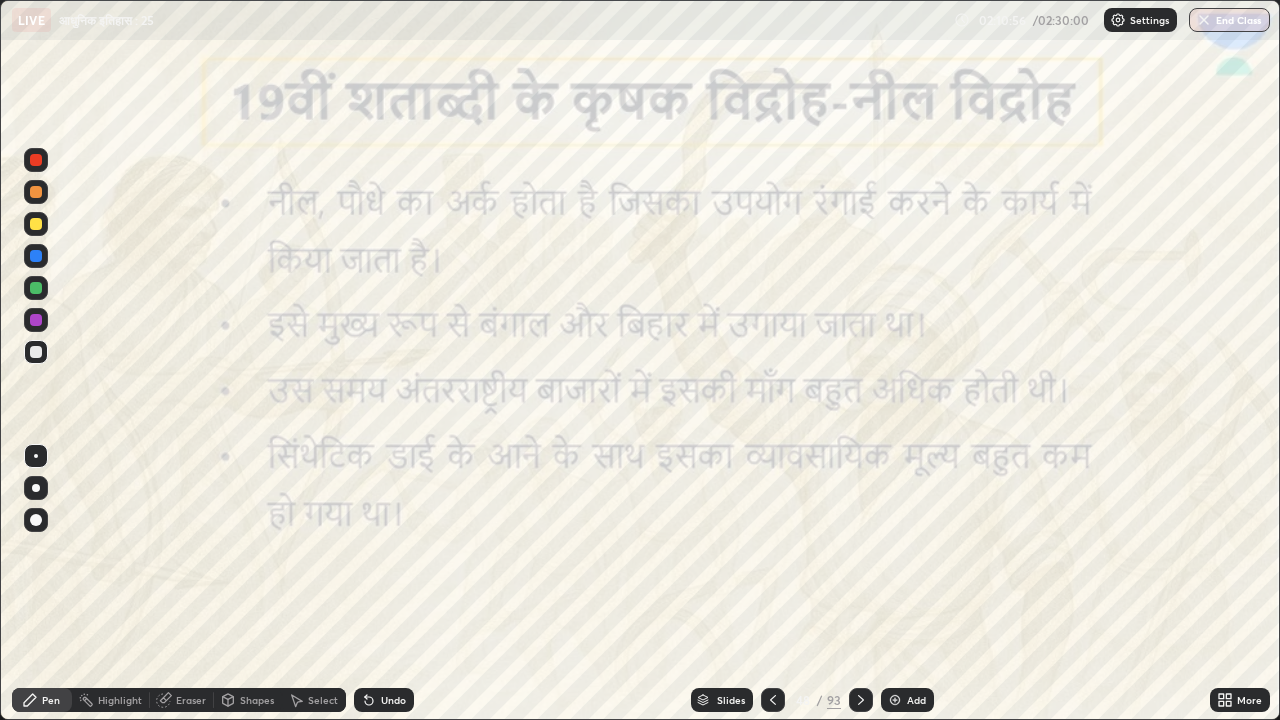 click 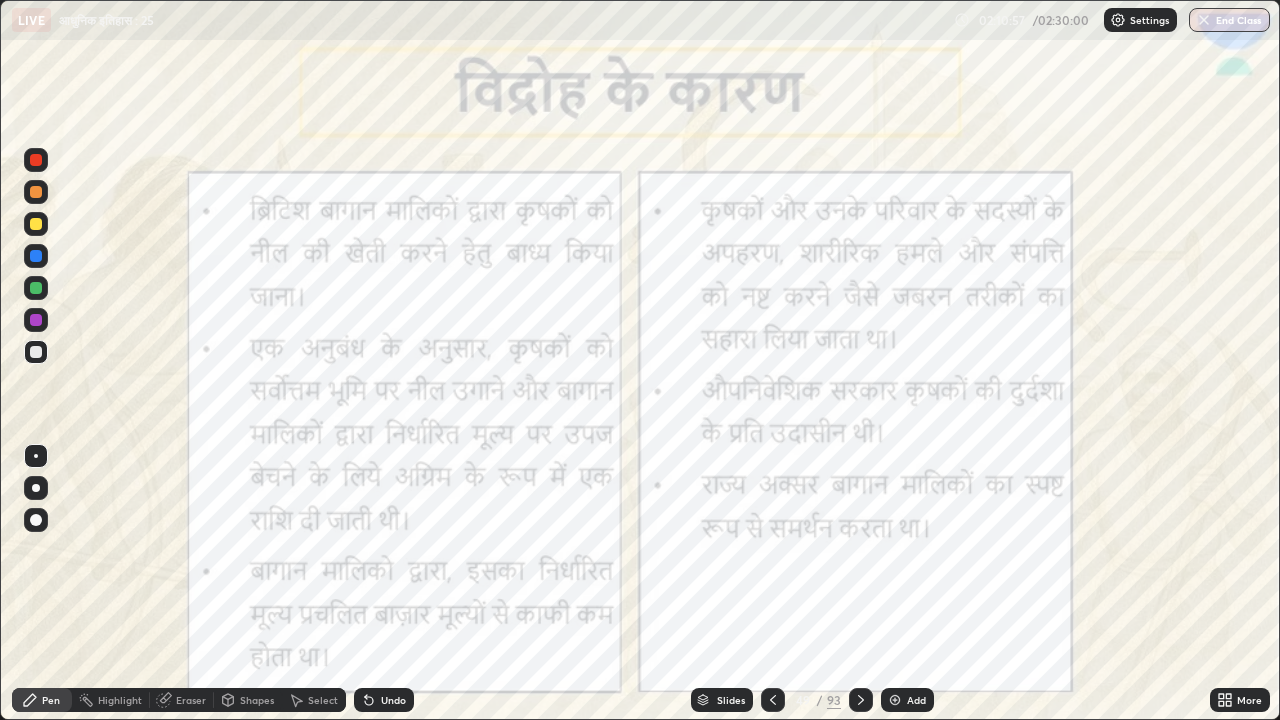 click 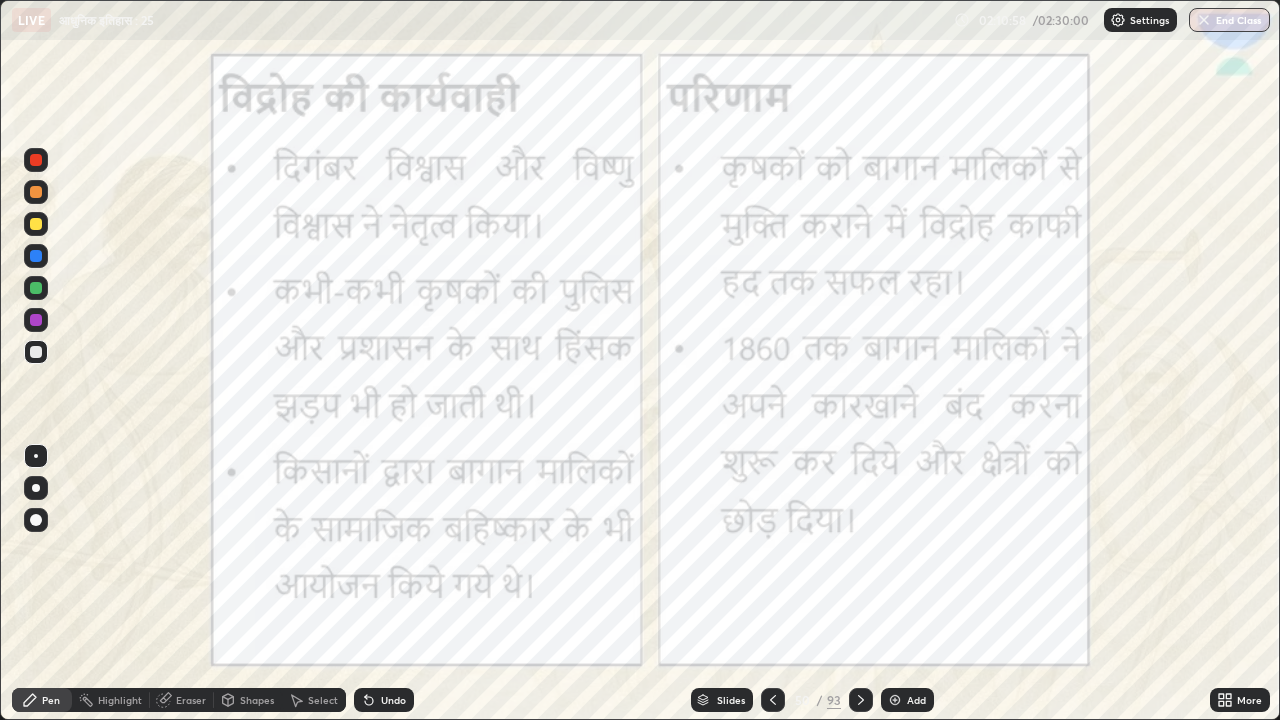 click 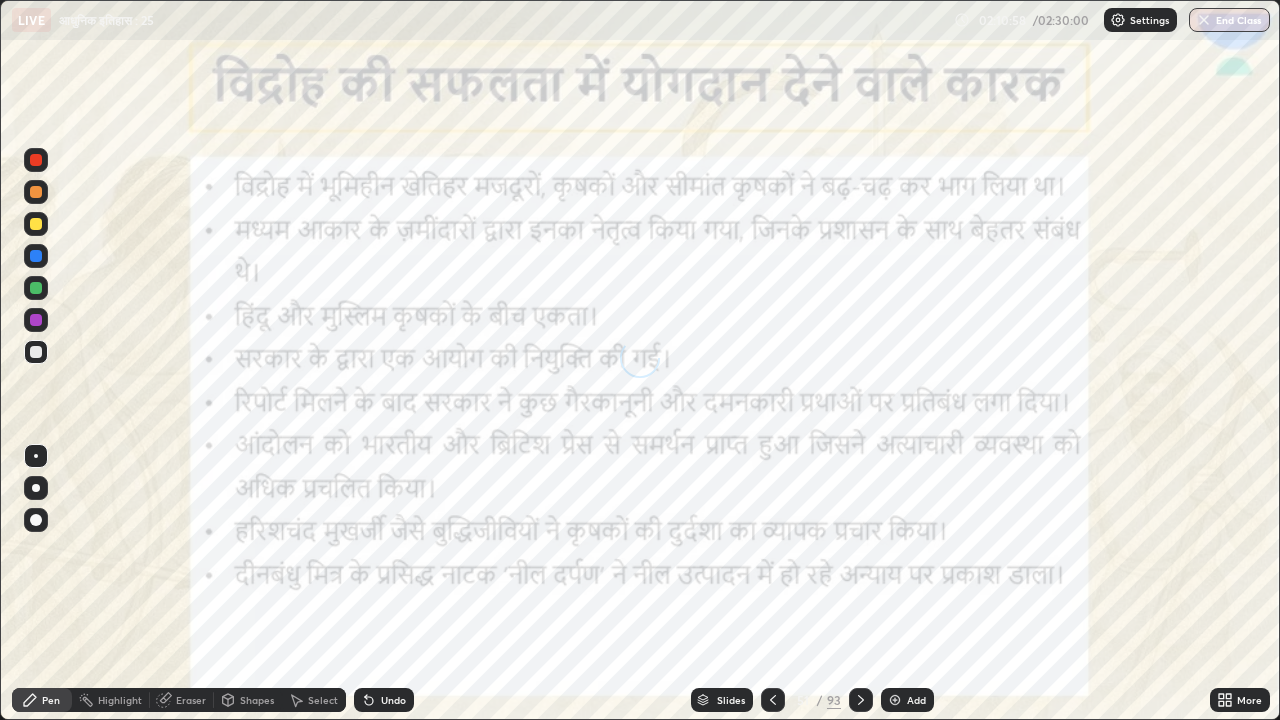 click 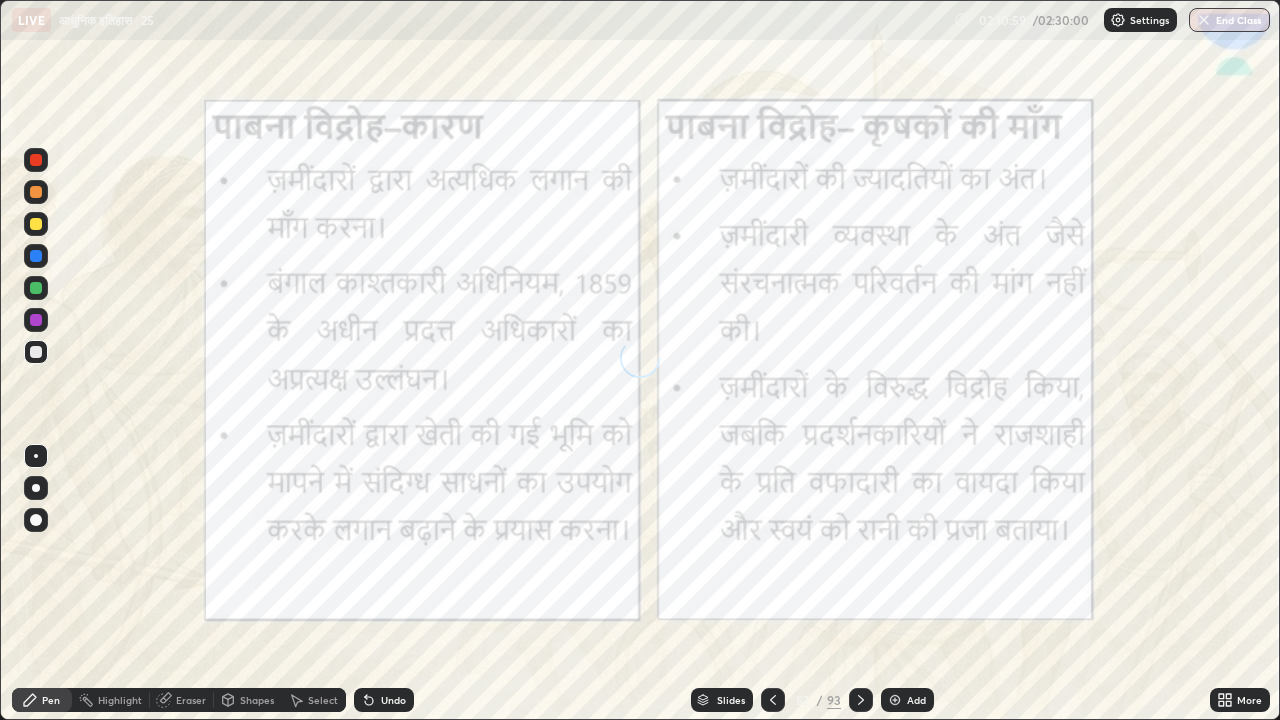 click on "Slides" at bounding box center [731, 700] 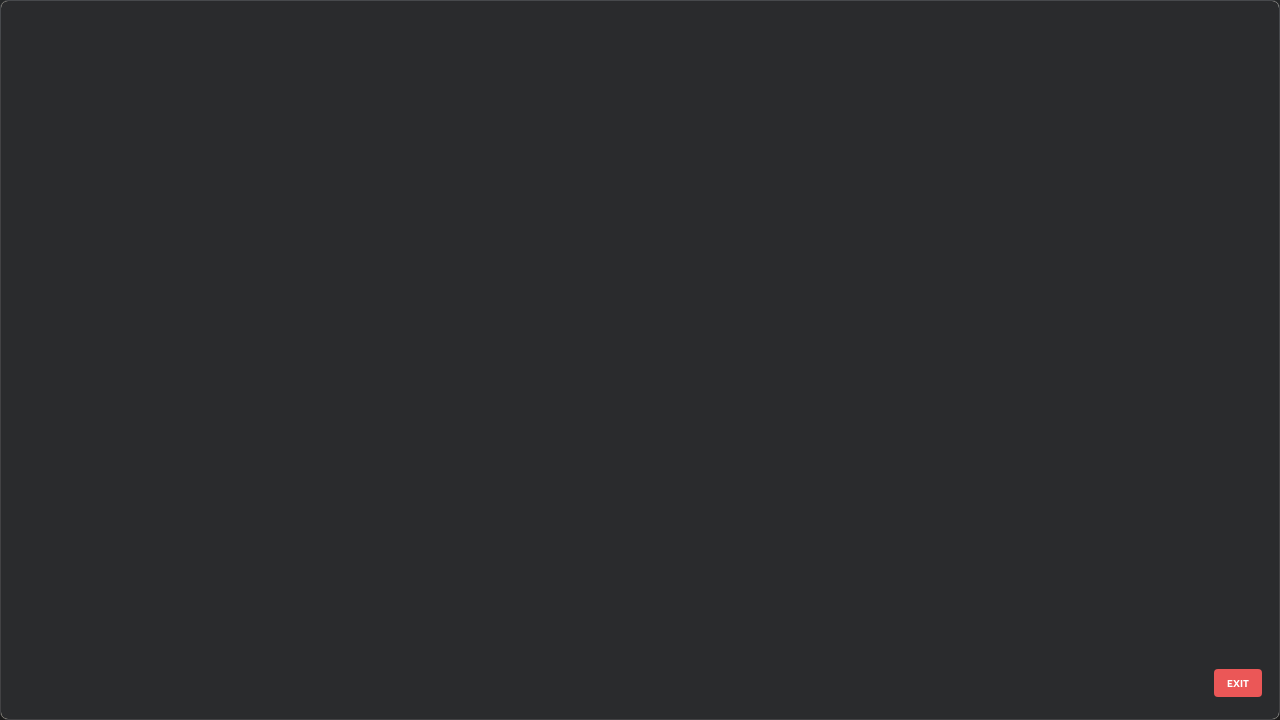 scroll, scrollTop: 3325, scrollLeft: 0, axis: vertical 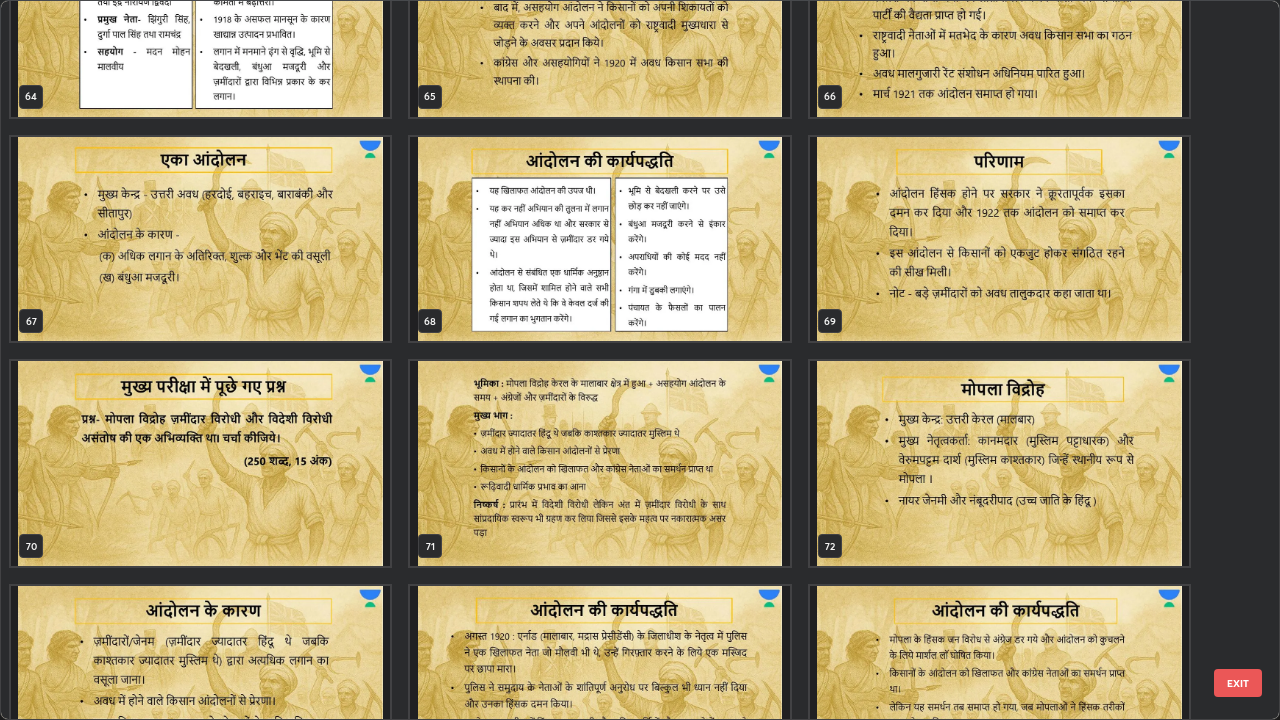 click at bounding box center (200, 463) 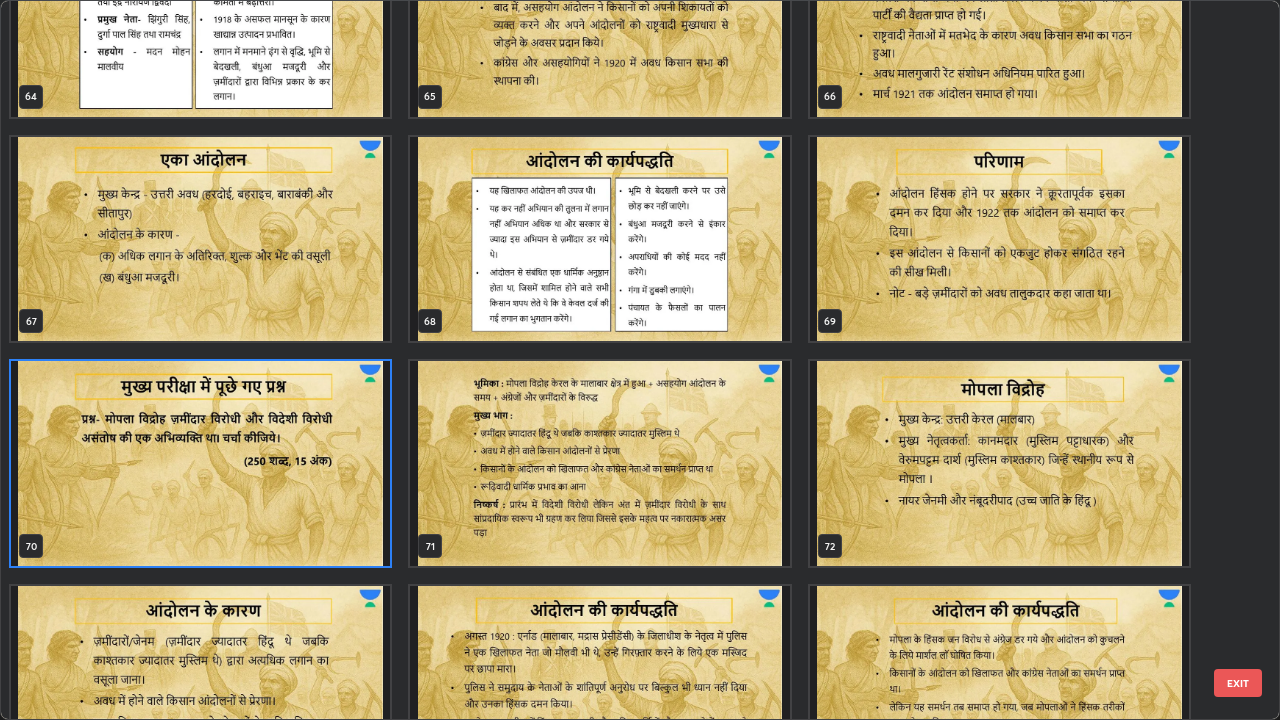 click at bounding box center (200, 463) 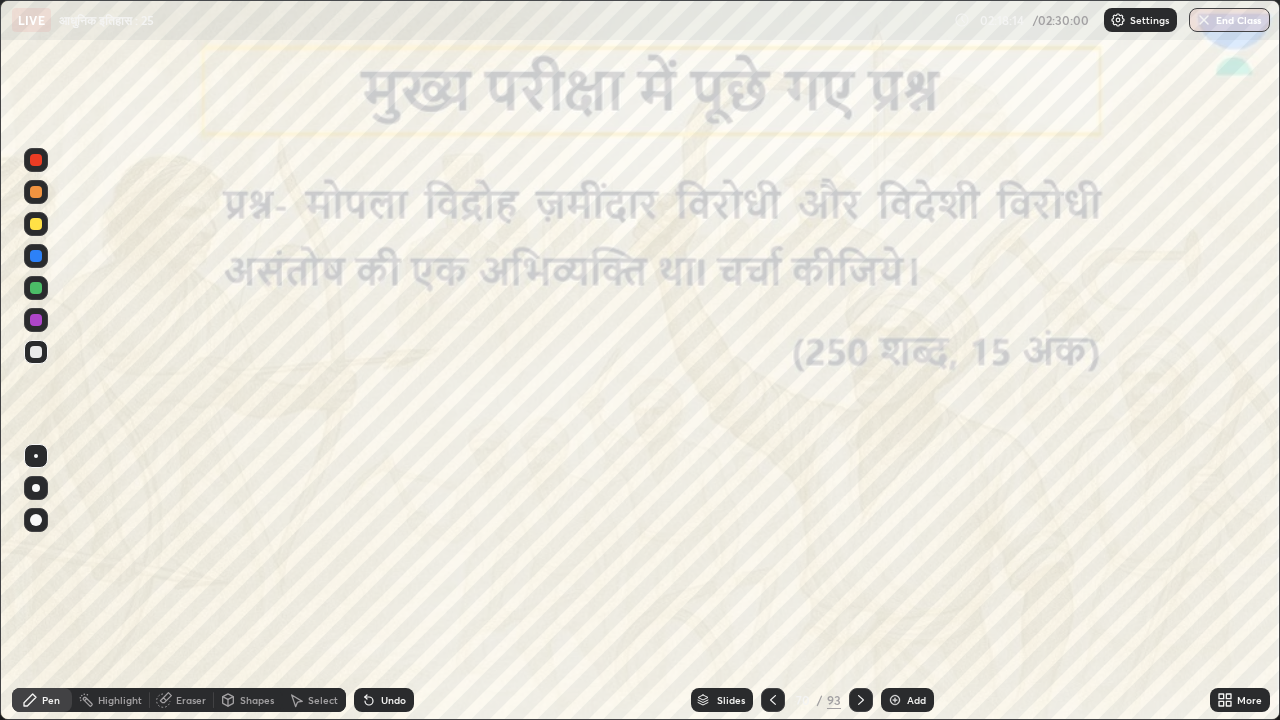 click 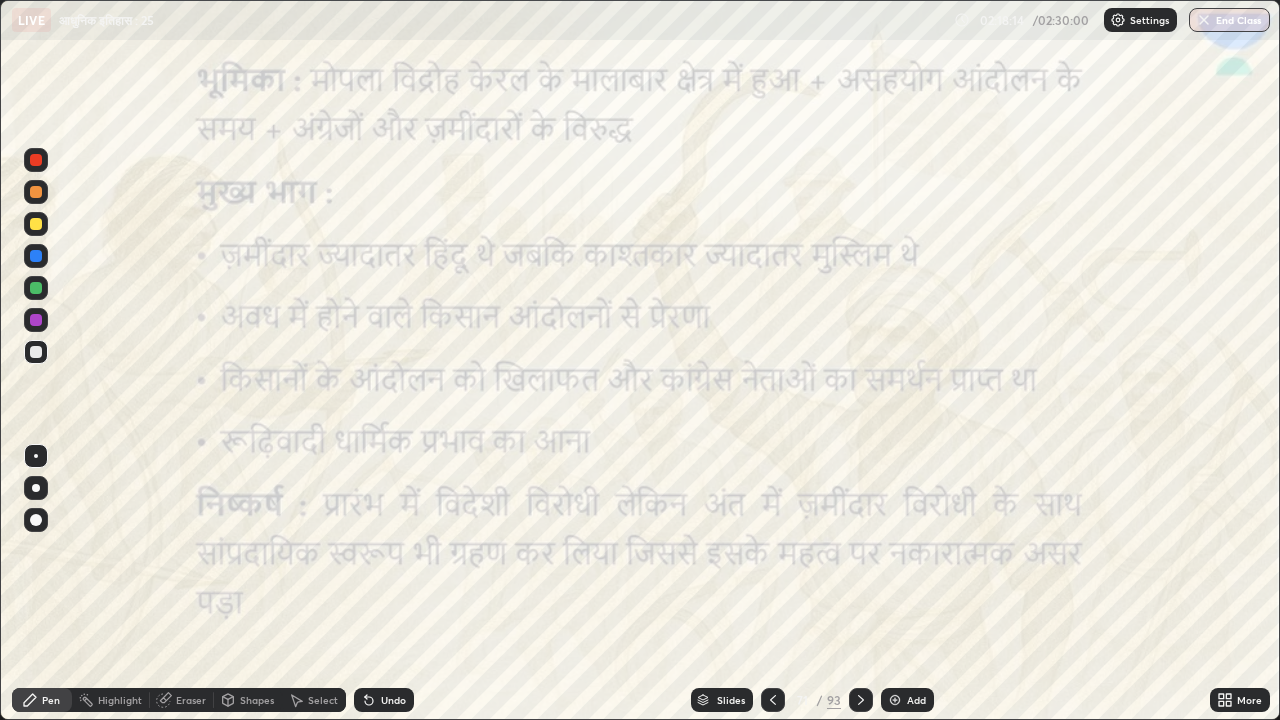 click 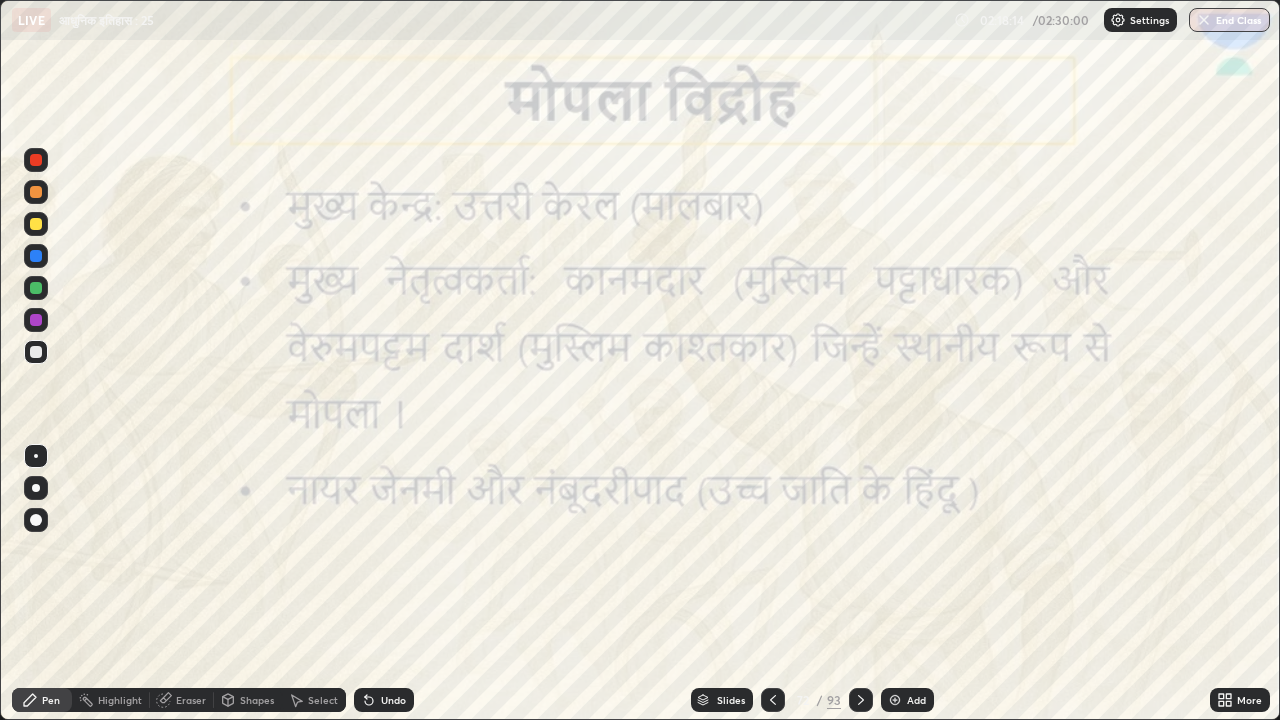 click 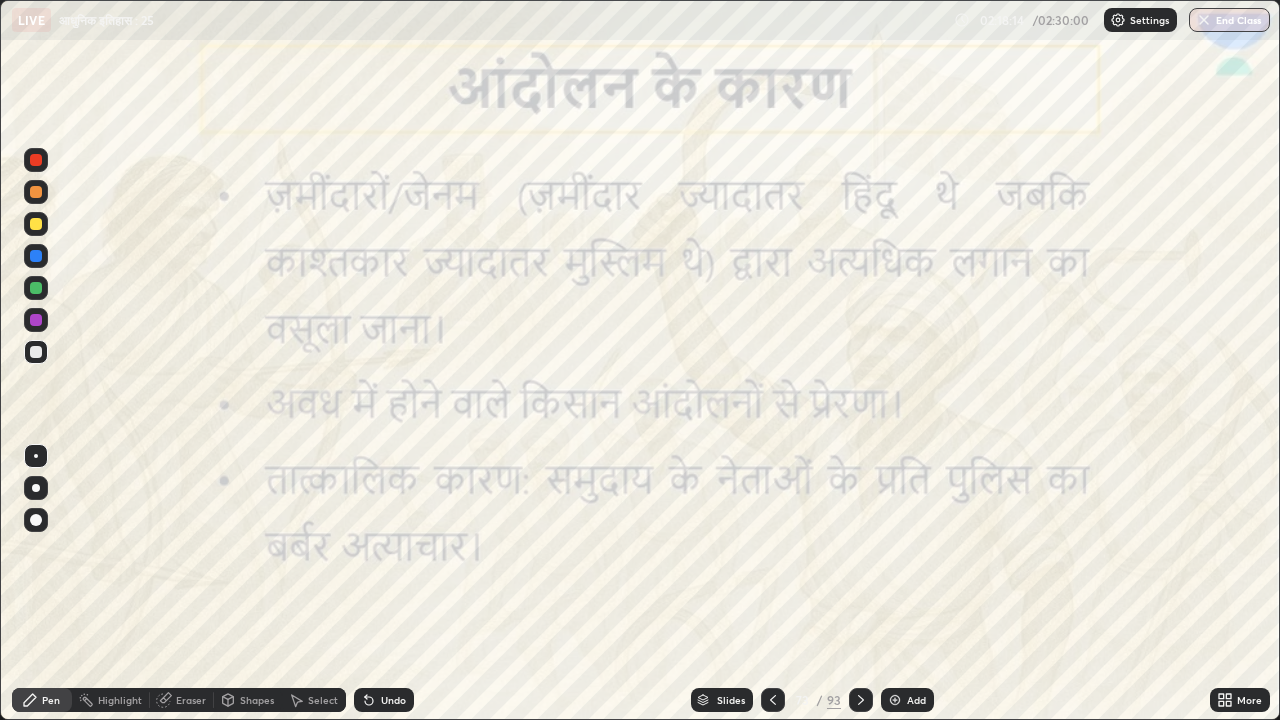 click 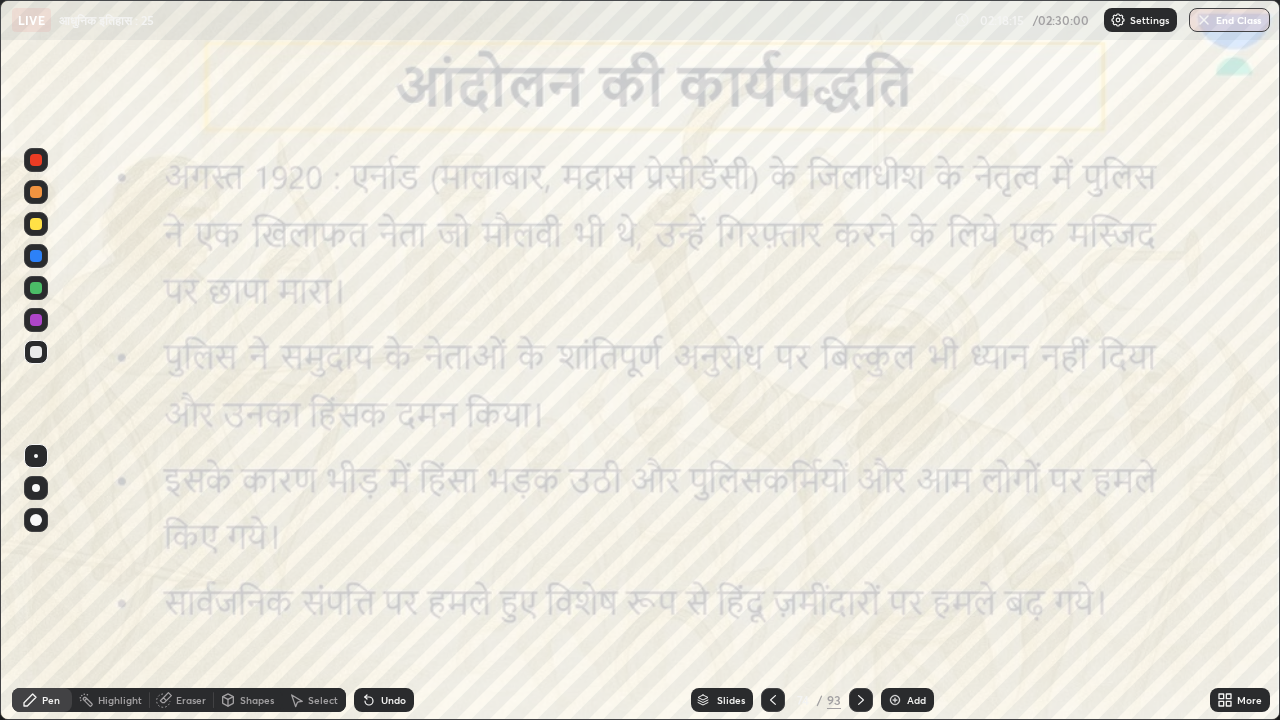 click 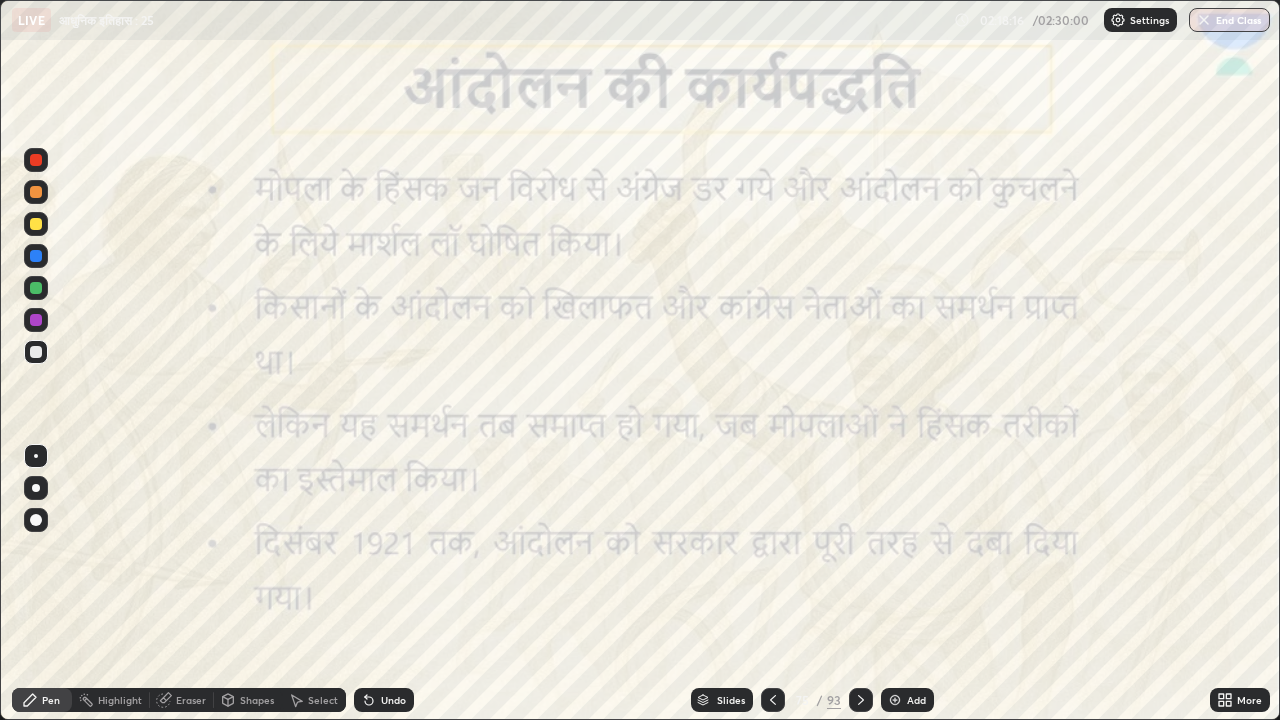 click 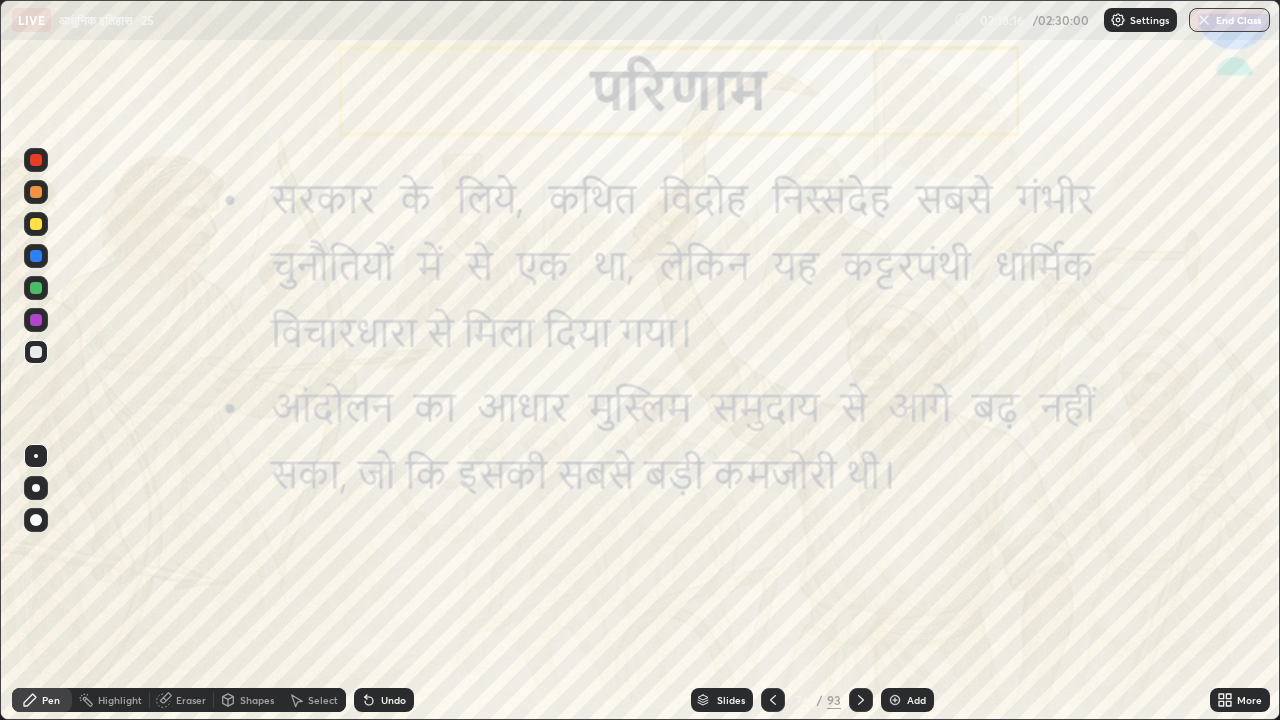 click 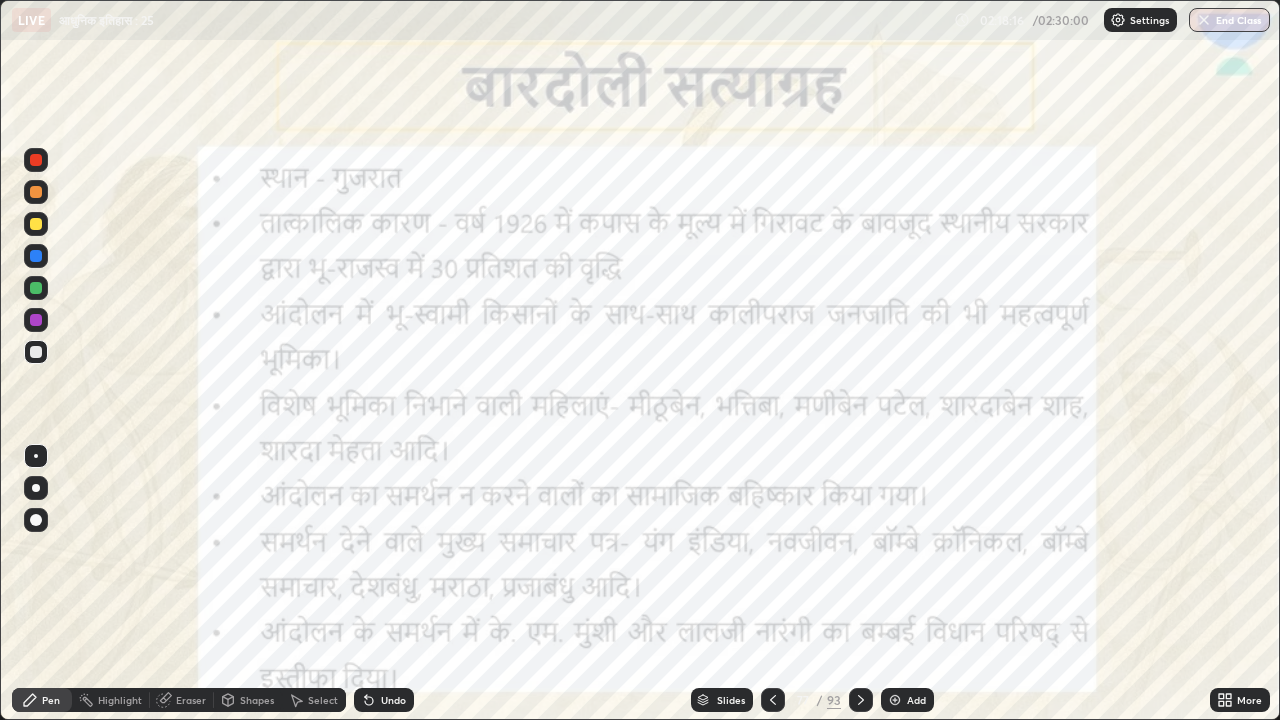 click 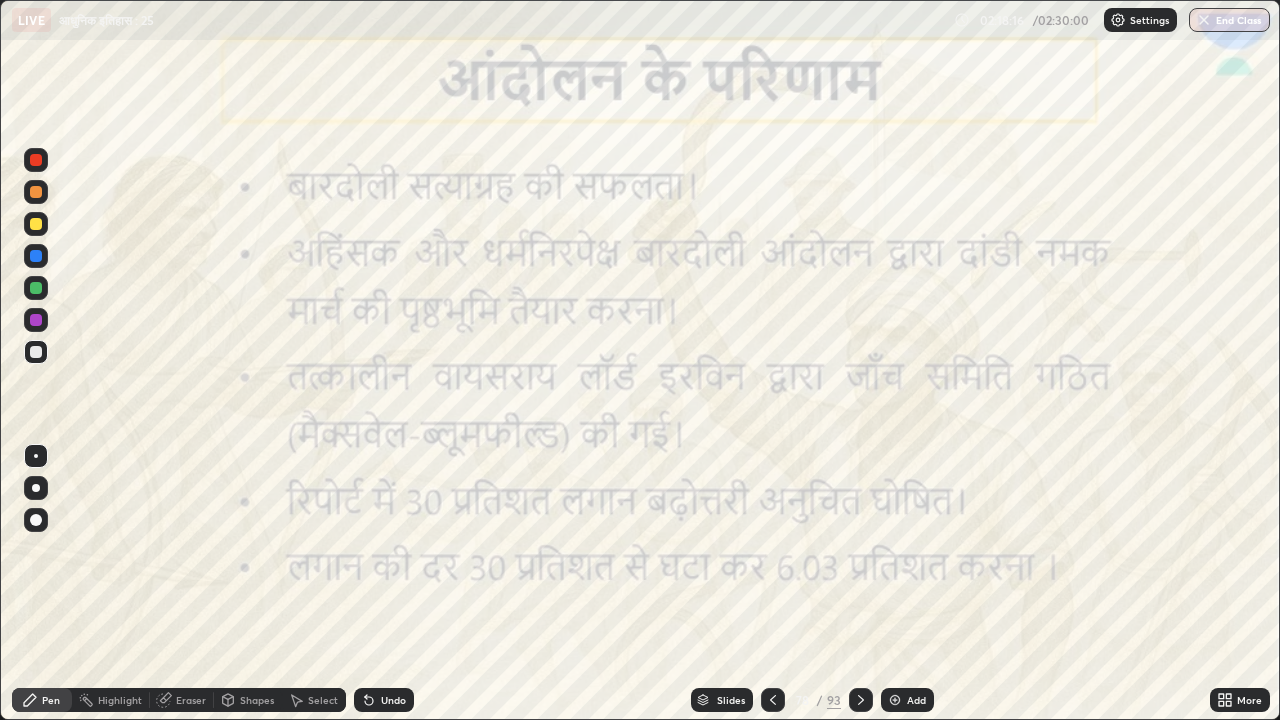 click 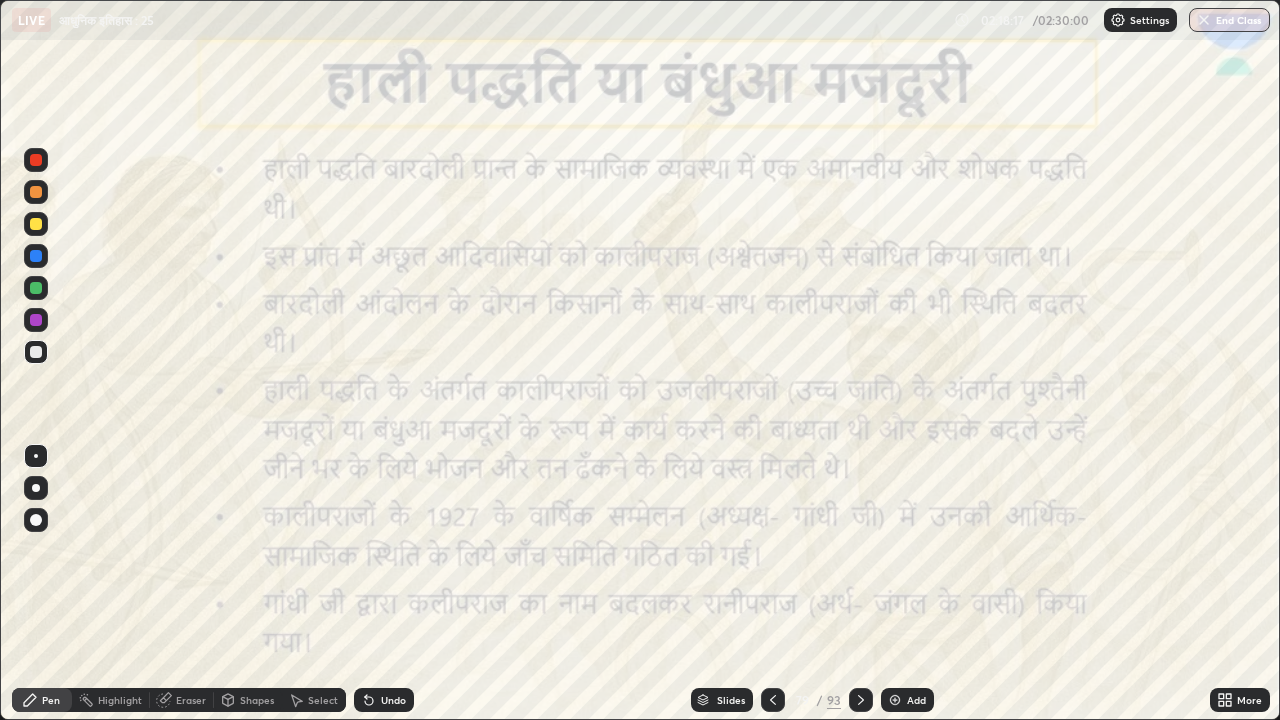 click 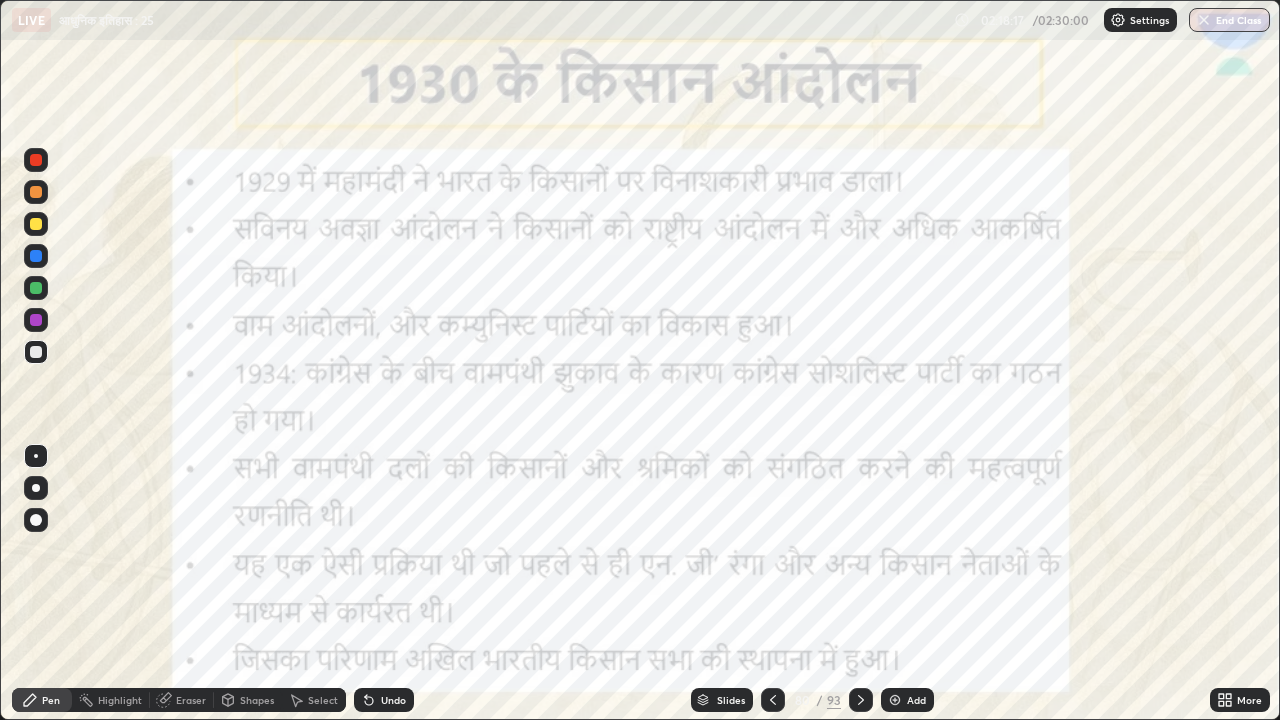 click 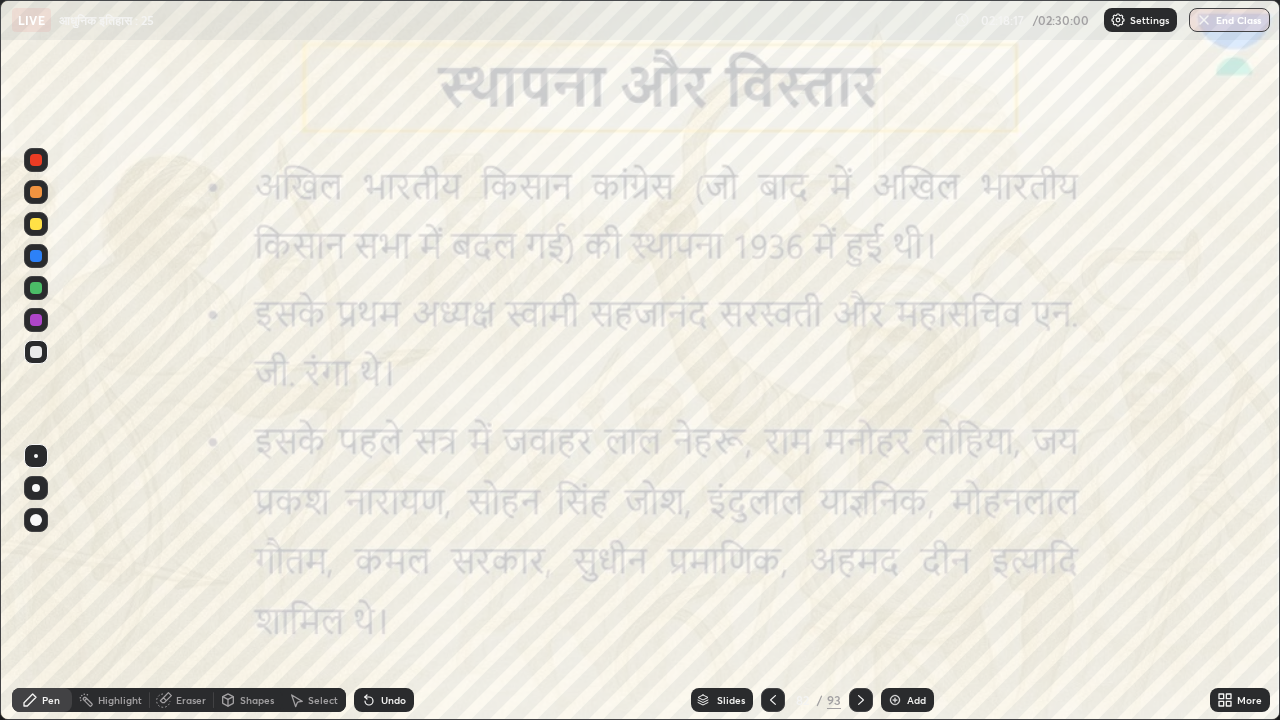click at bounding box center [861, 700] 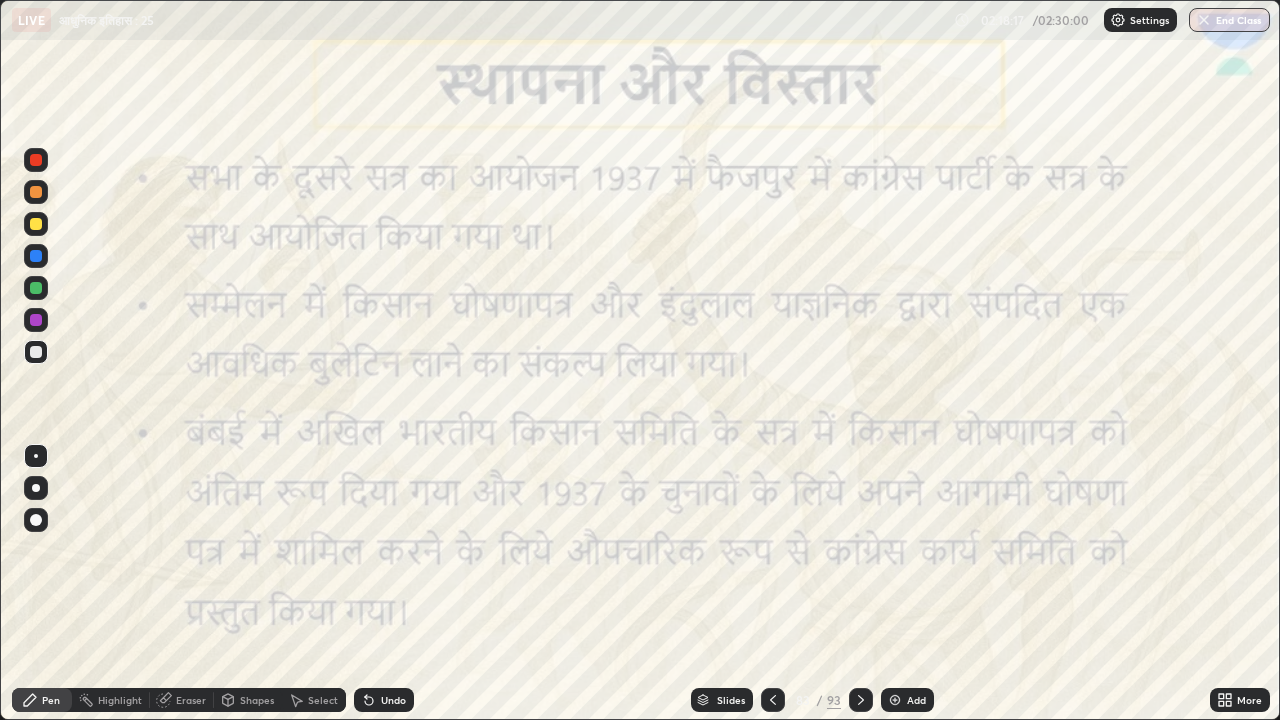 click at bounding box center (861, 700) 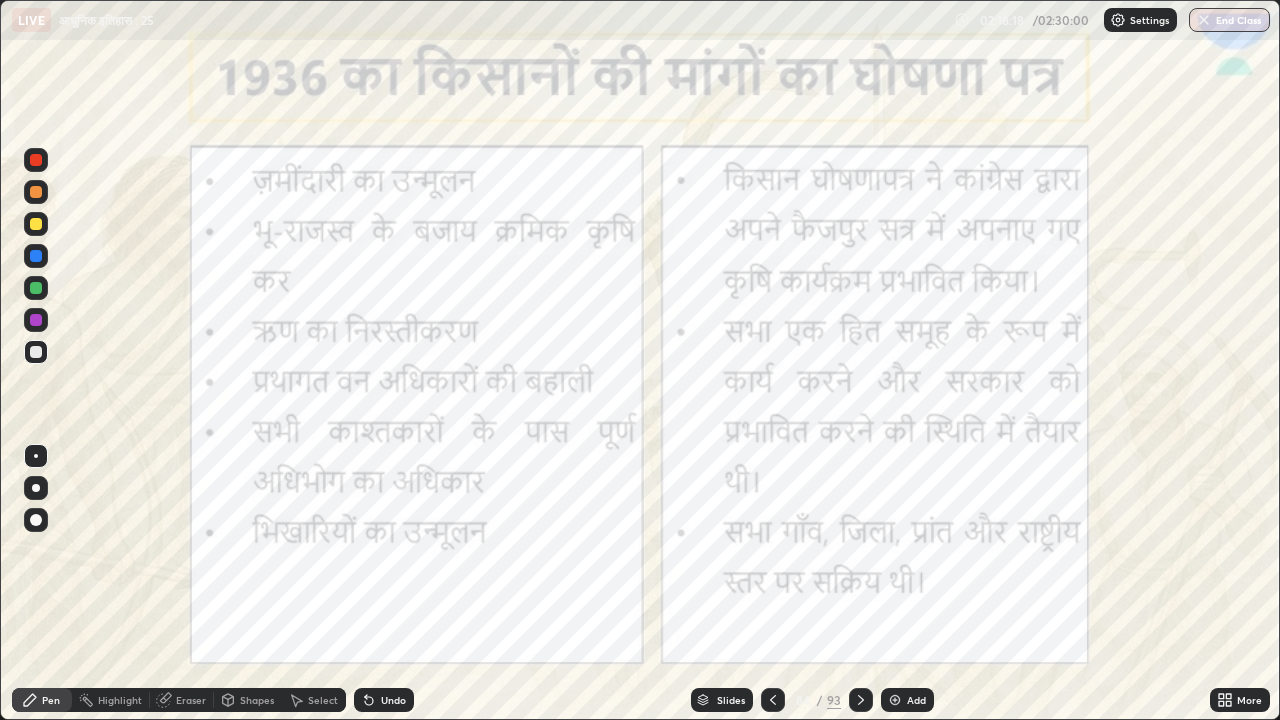 click at bounding box center (861, 700) 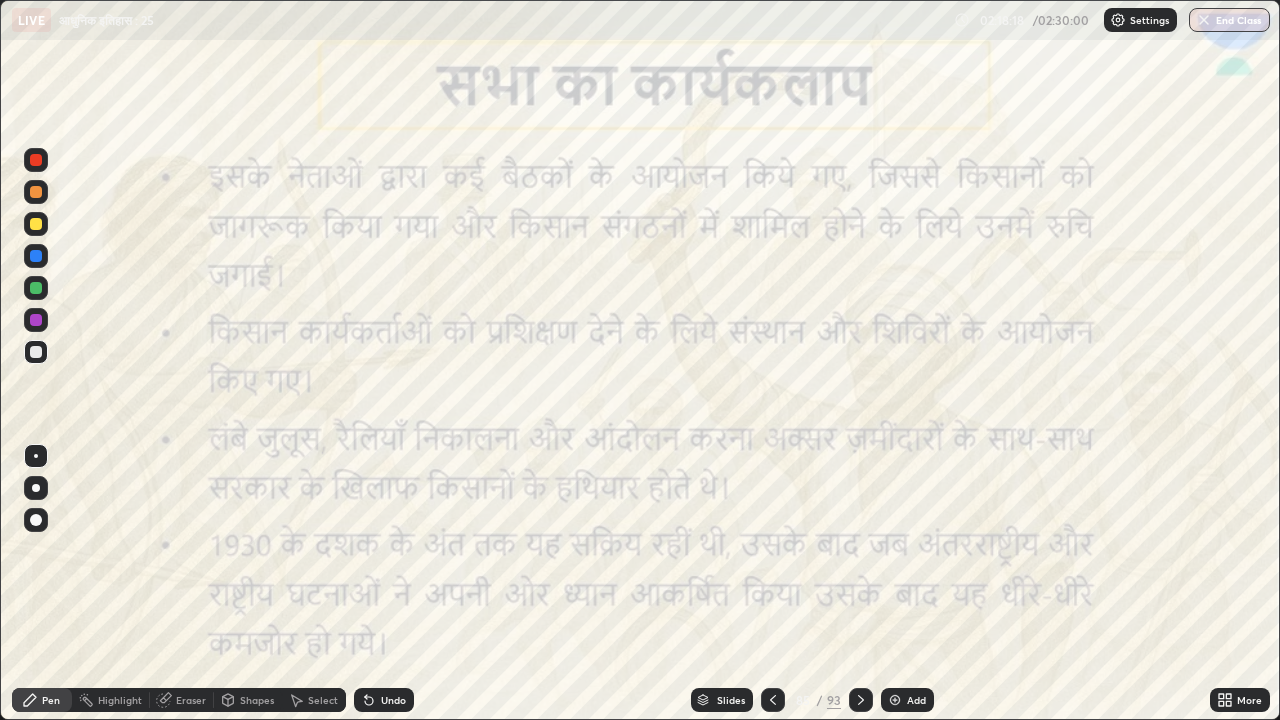 click 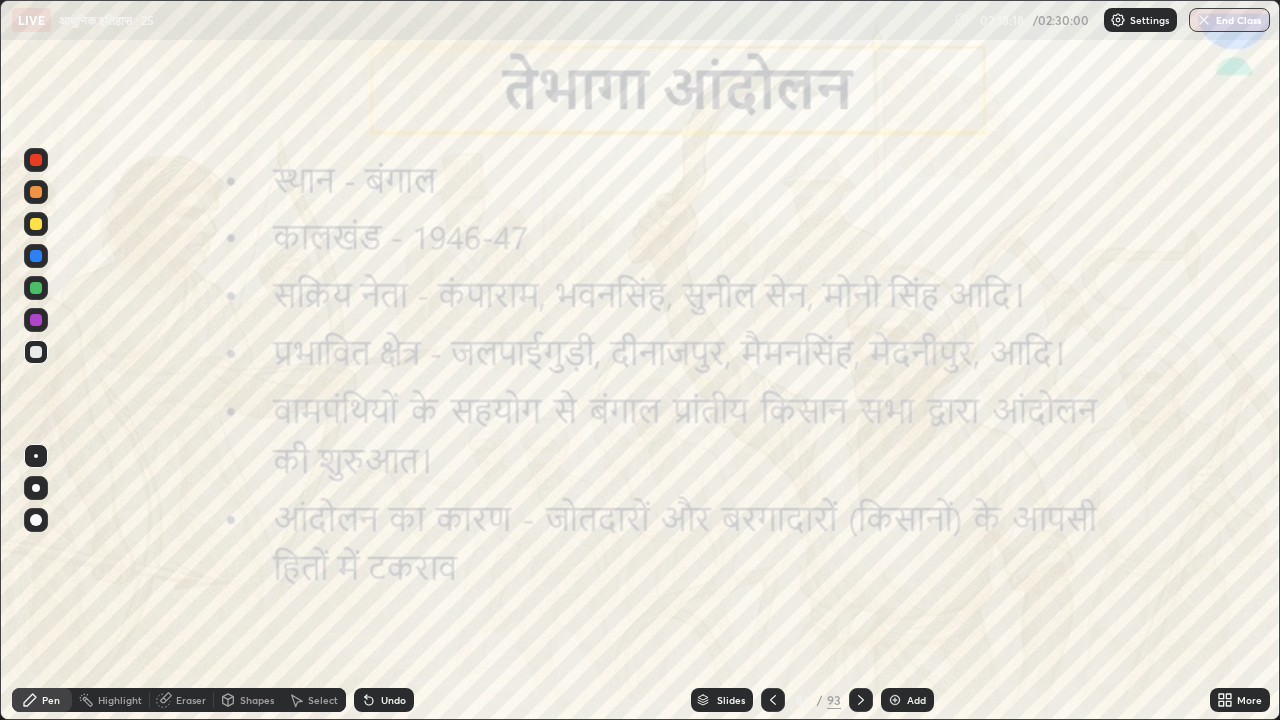 click at bounding box center (861, 700) 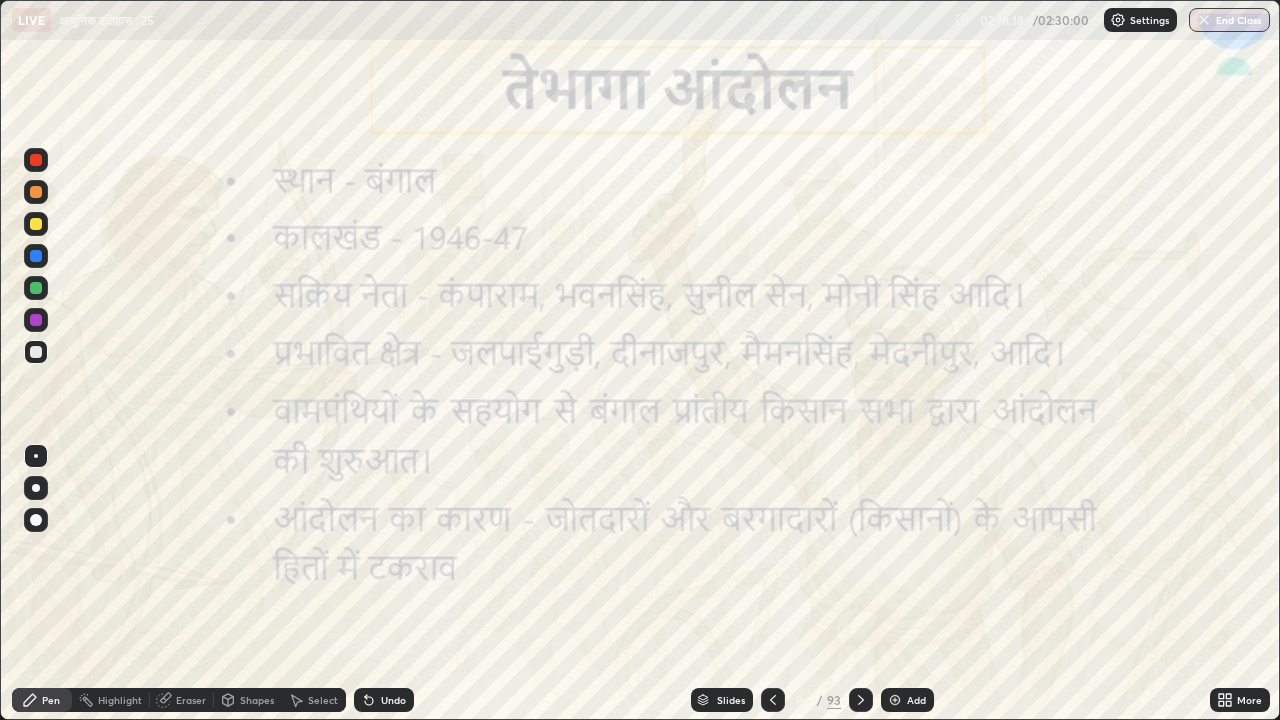 click 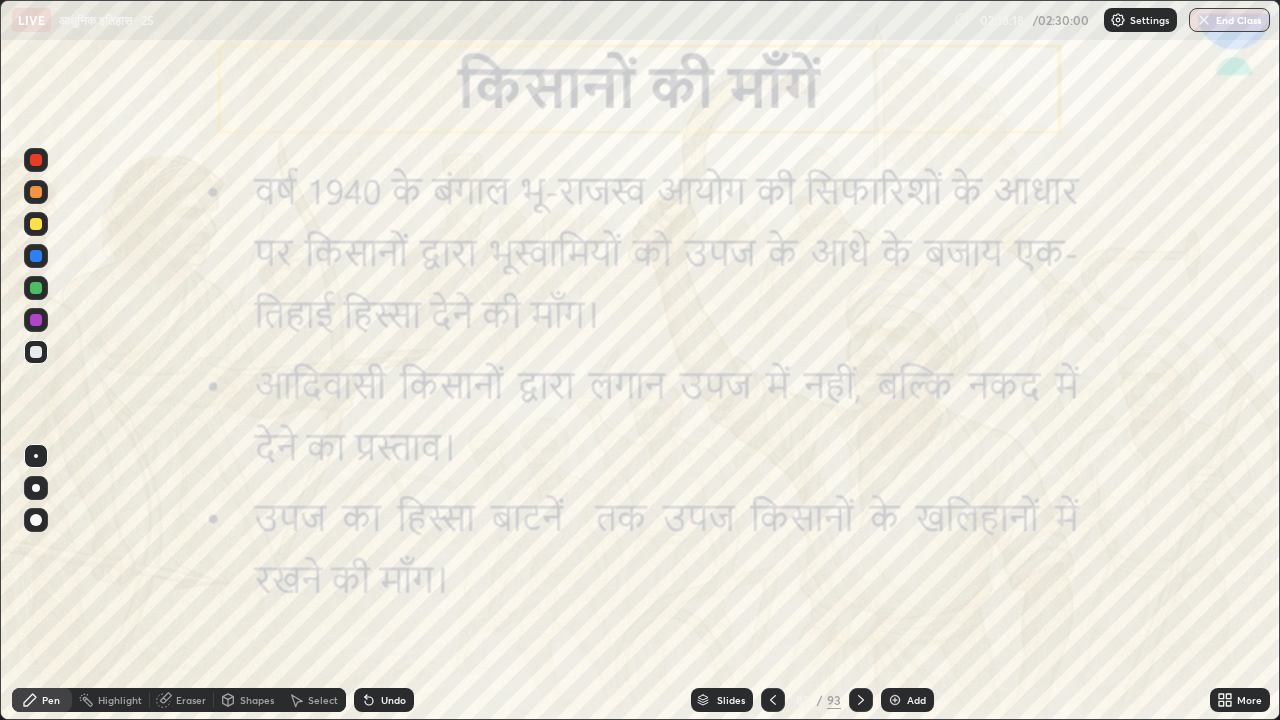 click 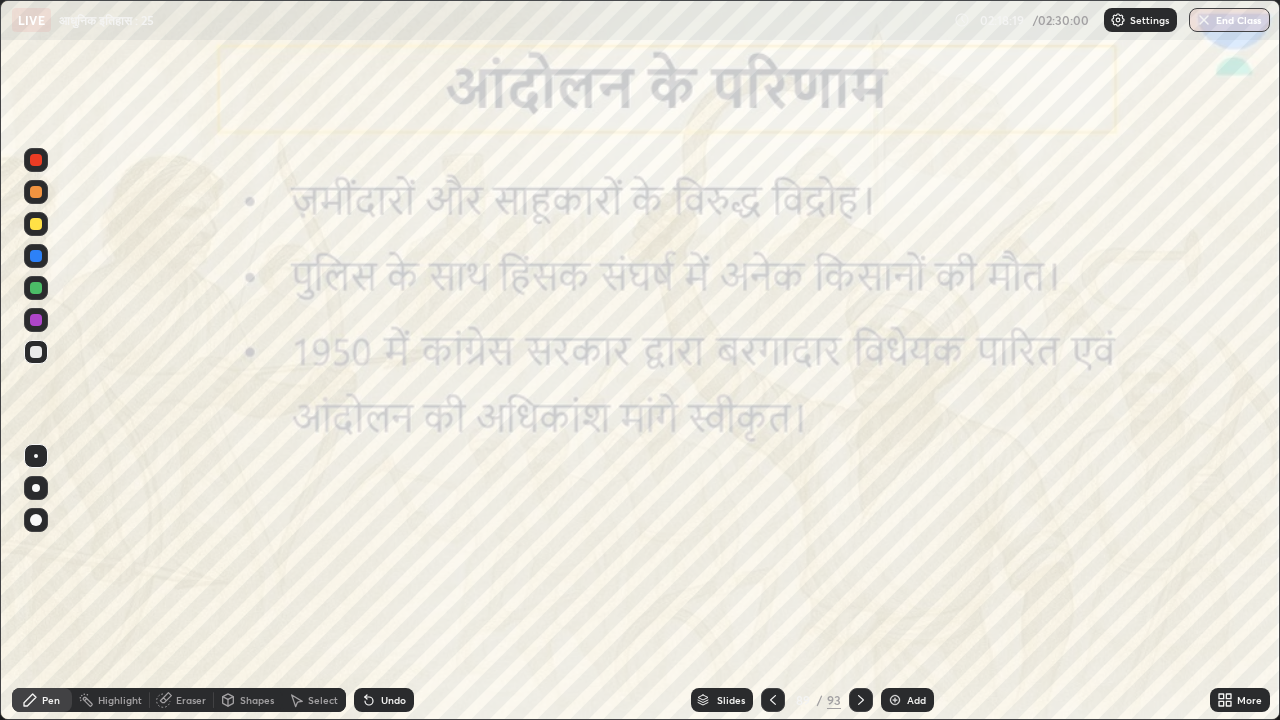 click 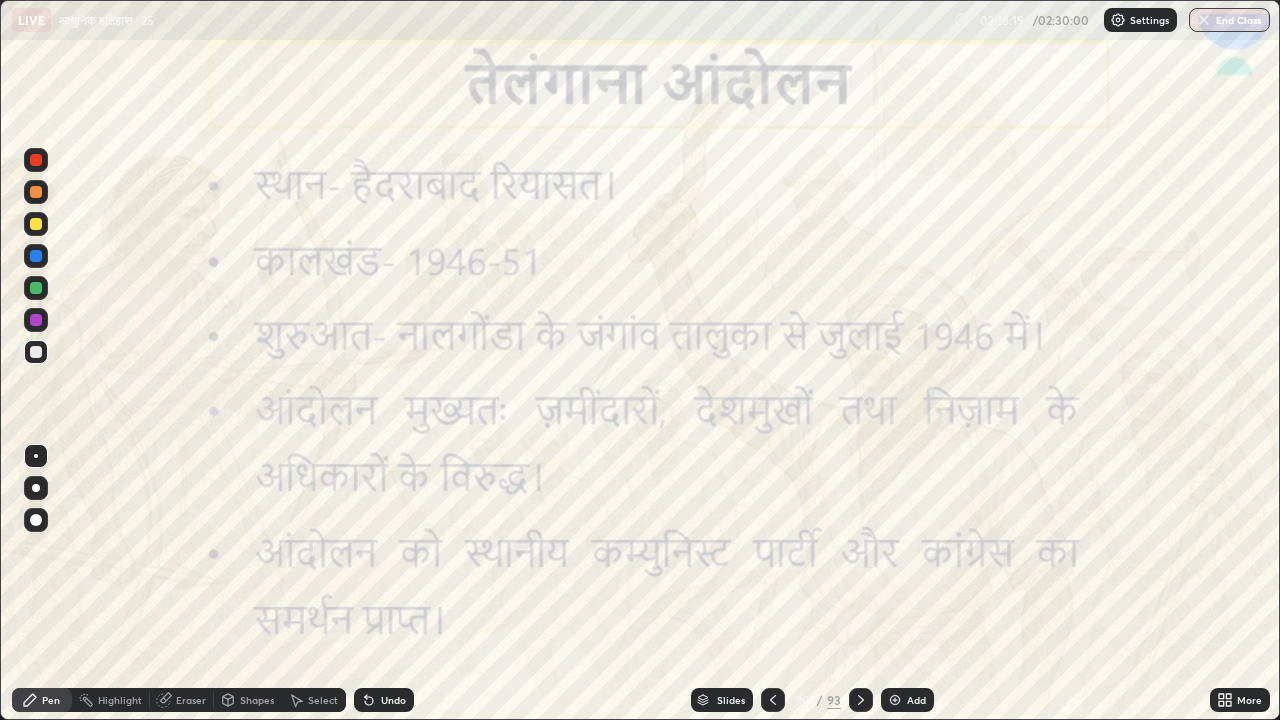 click 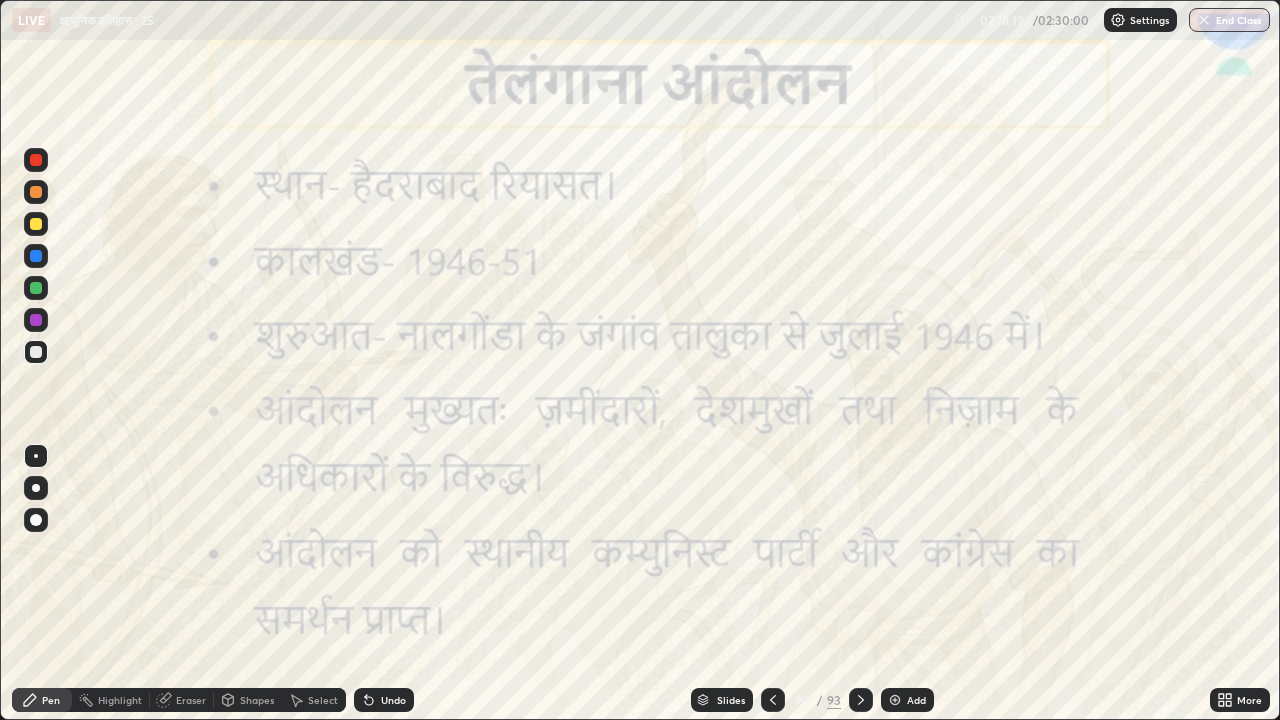 click 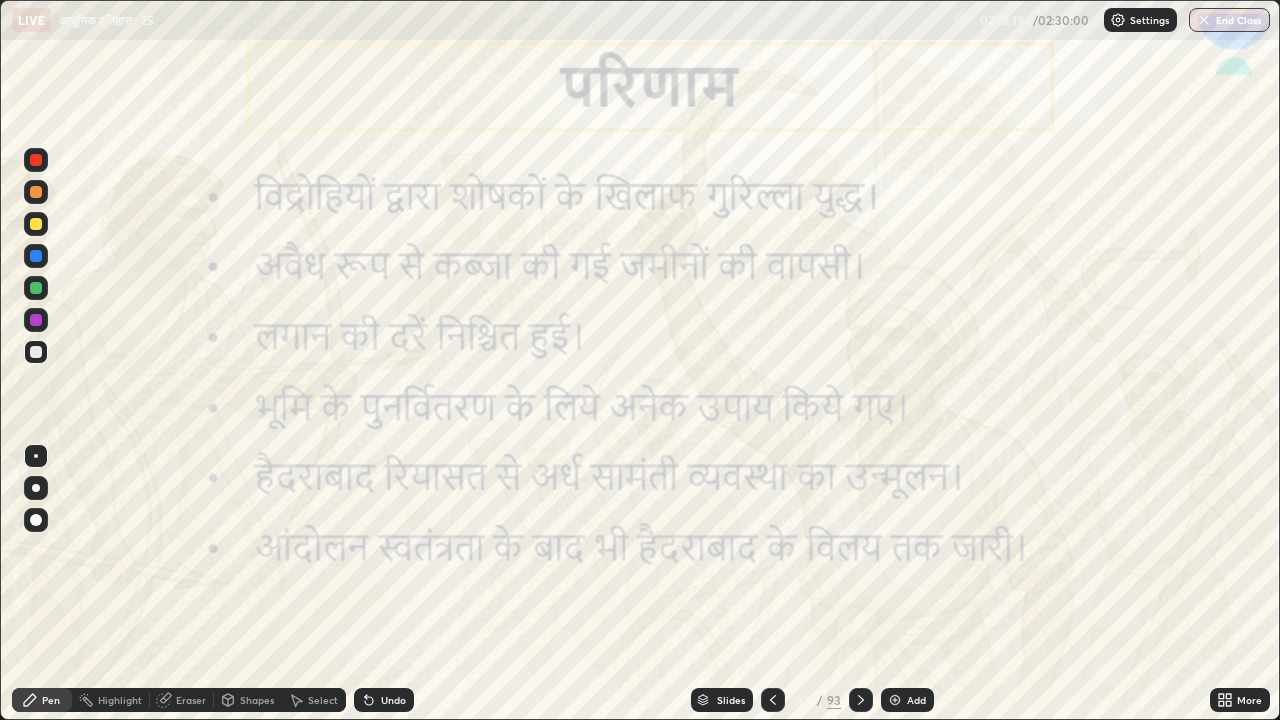 click 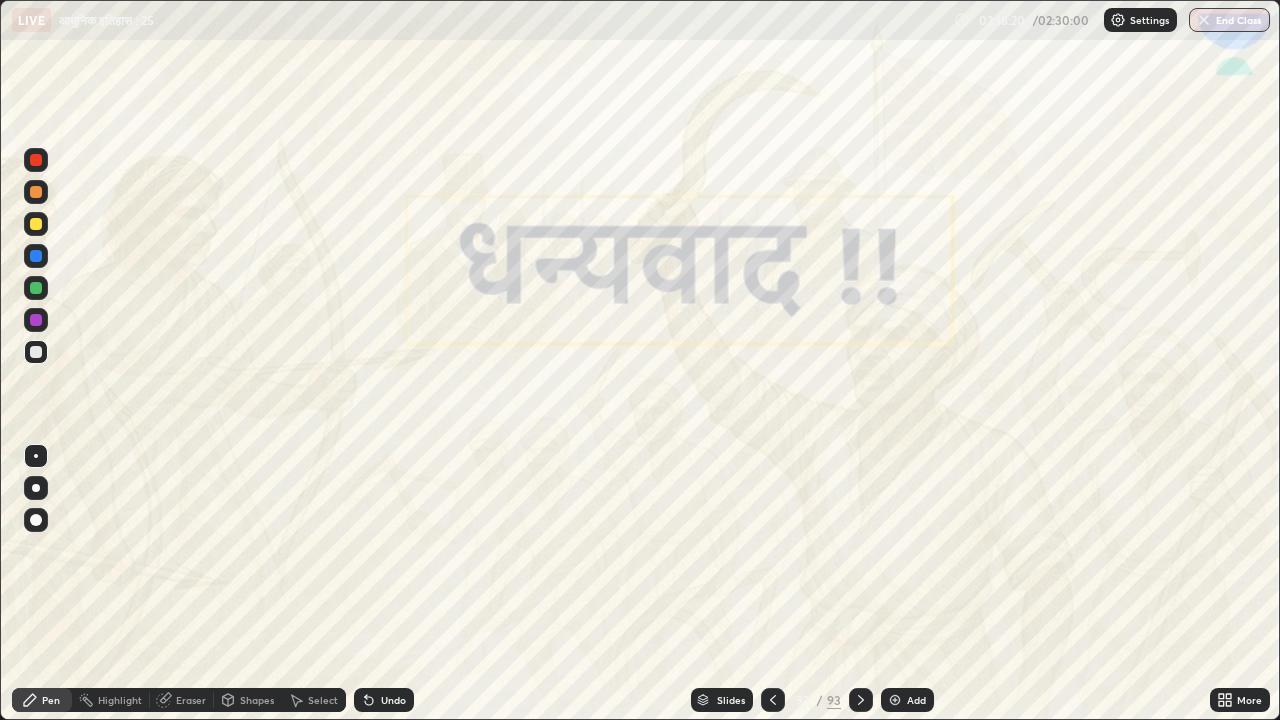 click 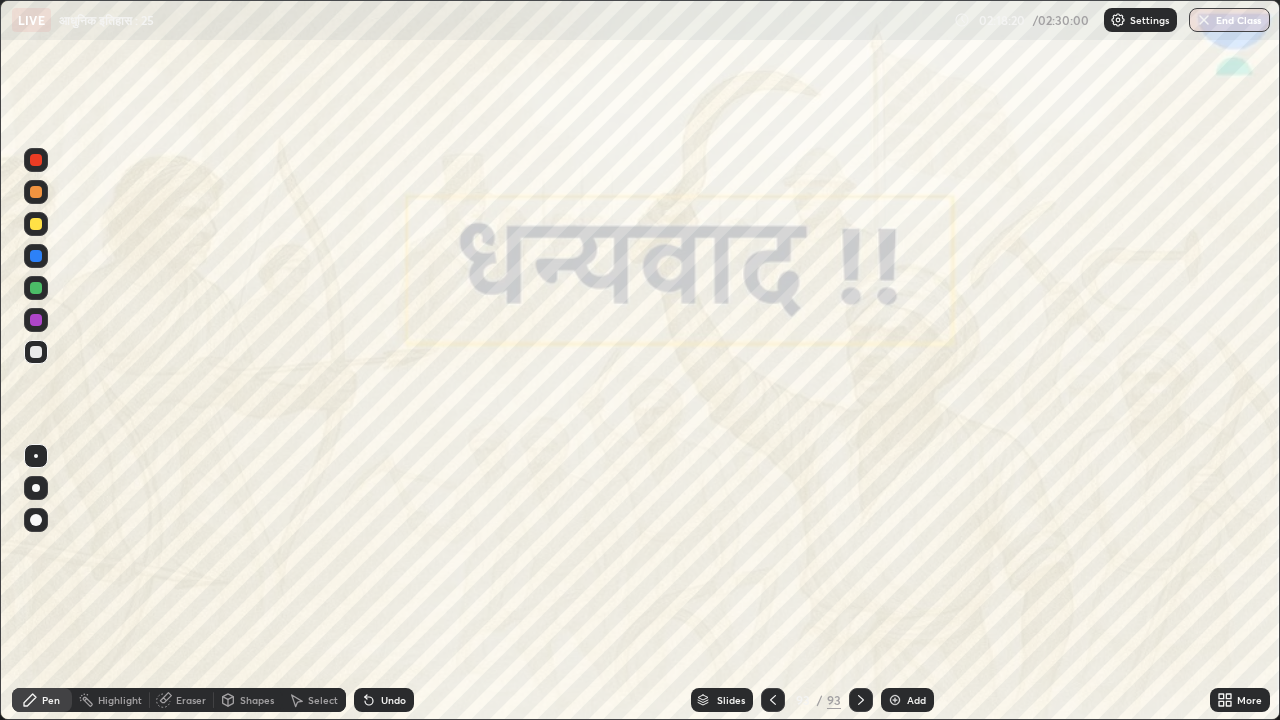 click 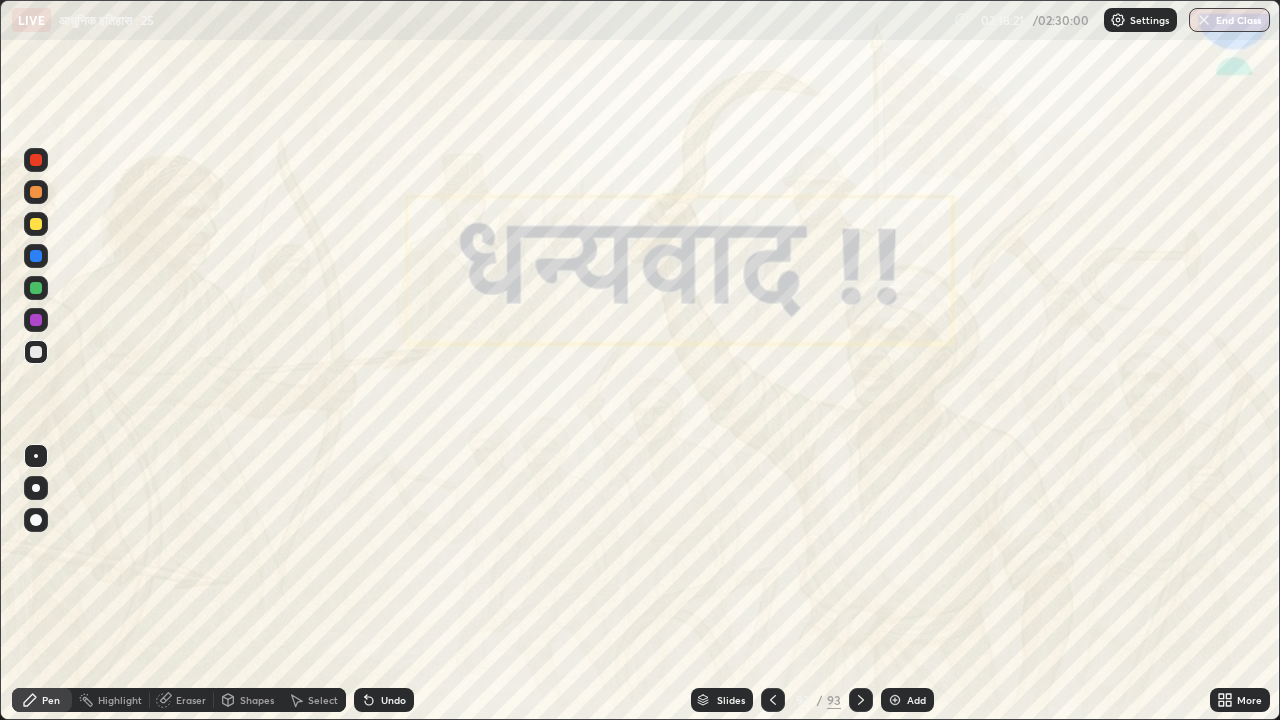 click on "Add" at bounding box center (916, 700) 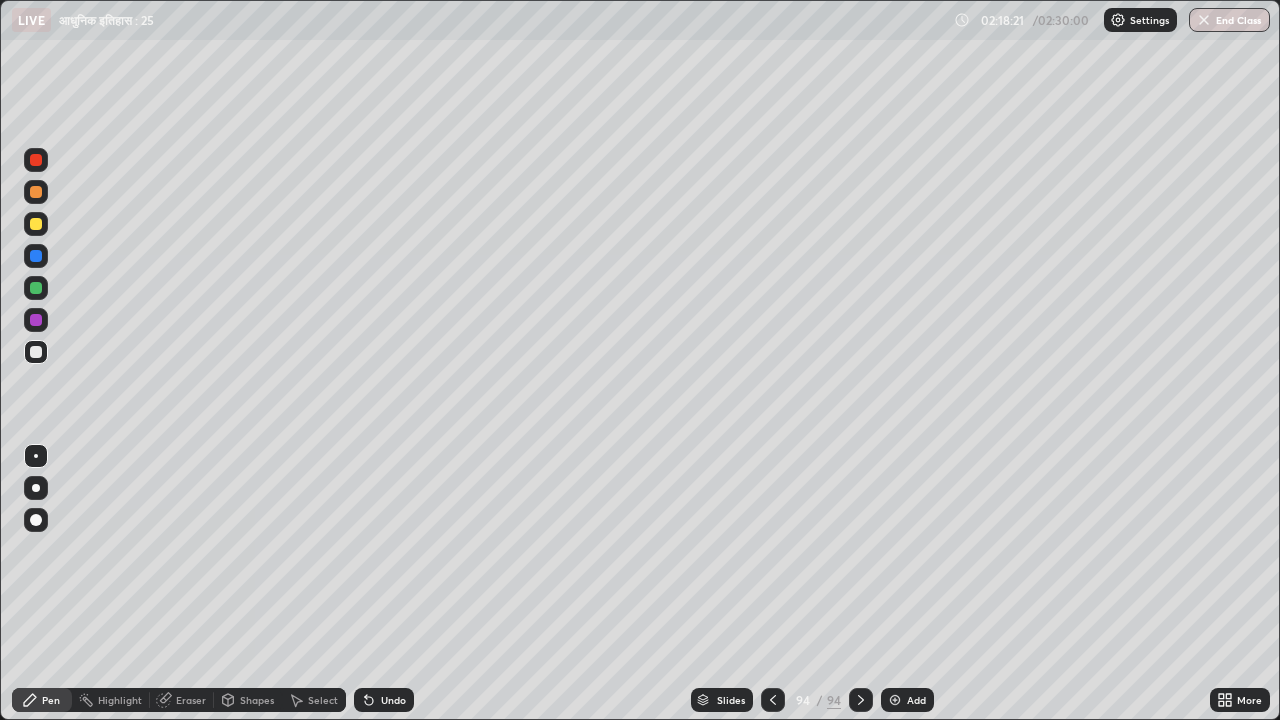 click on "Add" at bounding box center [916, 700] 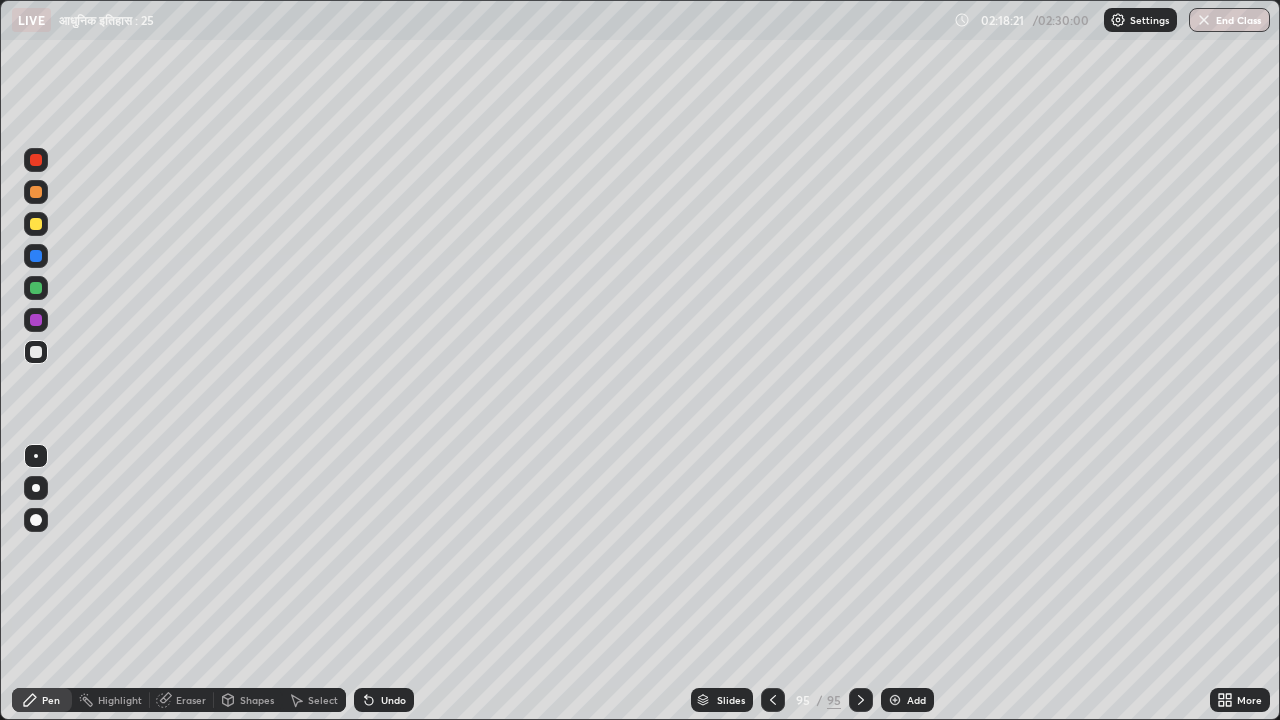 click on "Add" at bounding box center [907, 700] 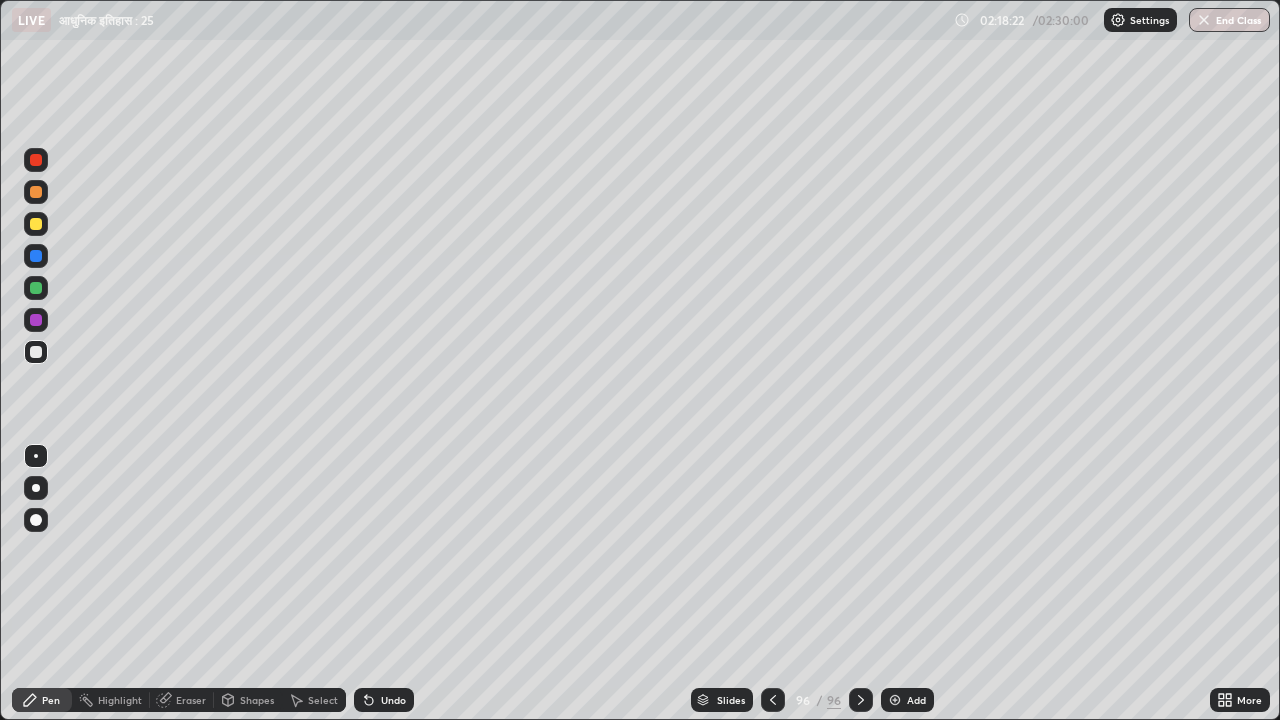 click 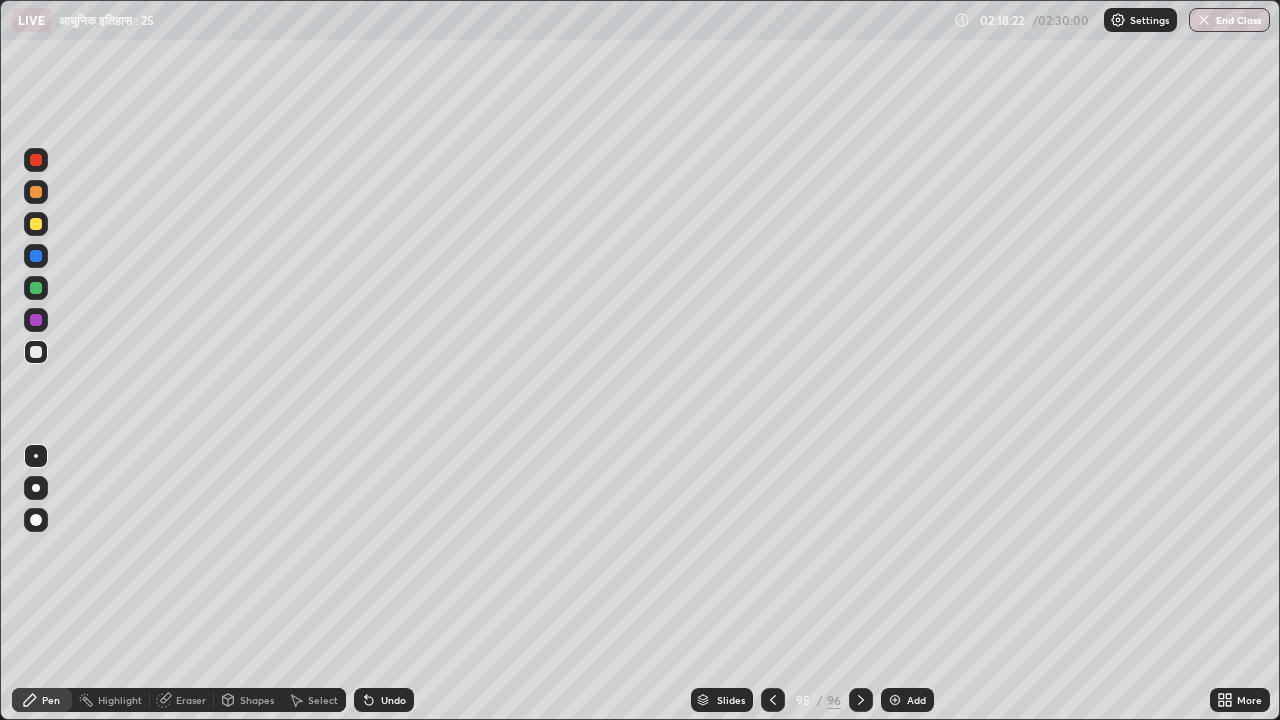 click 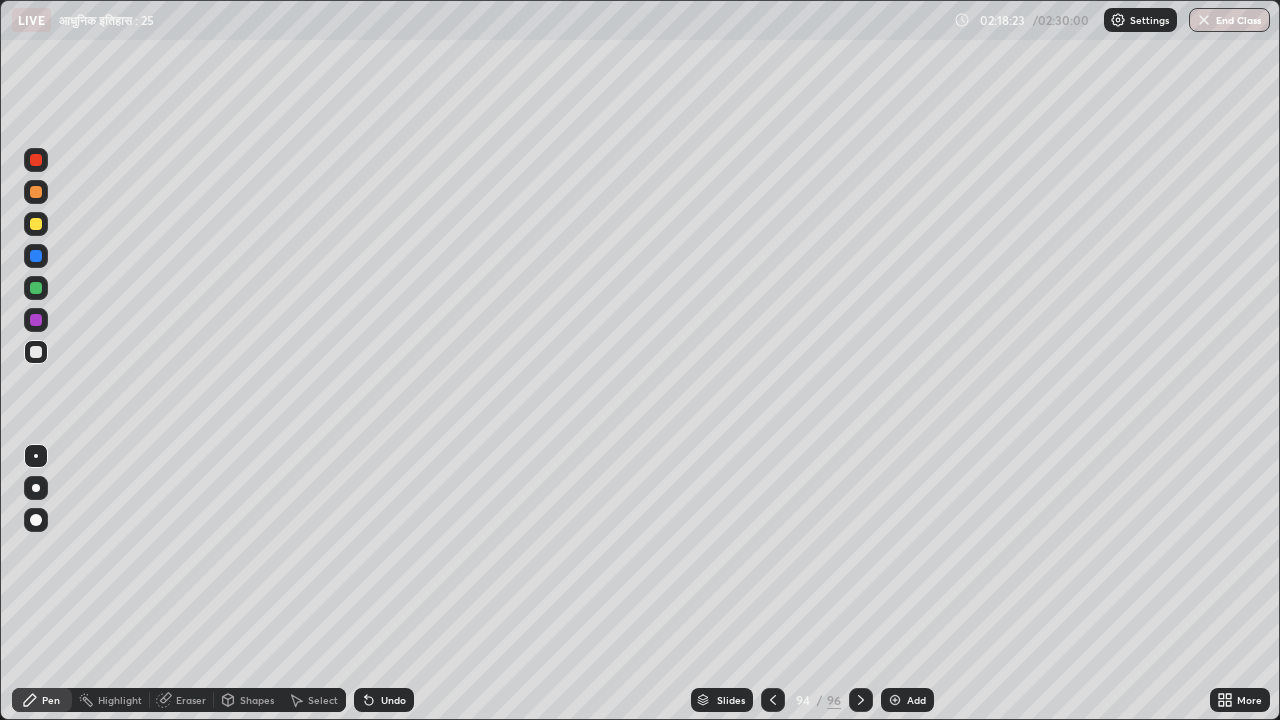 click 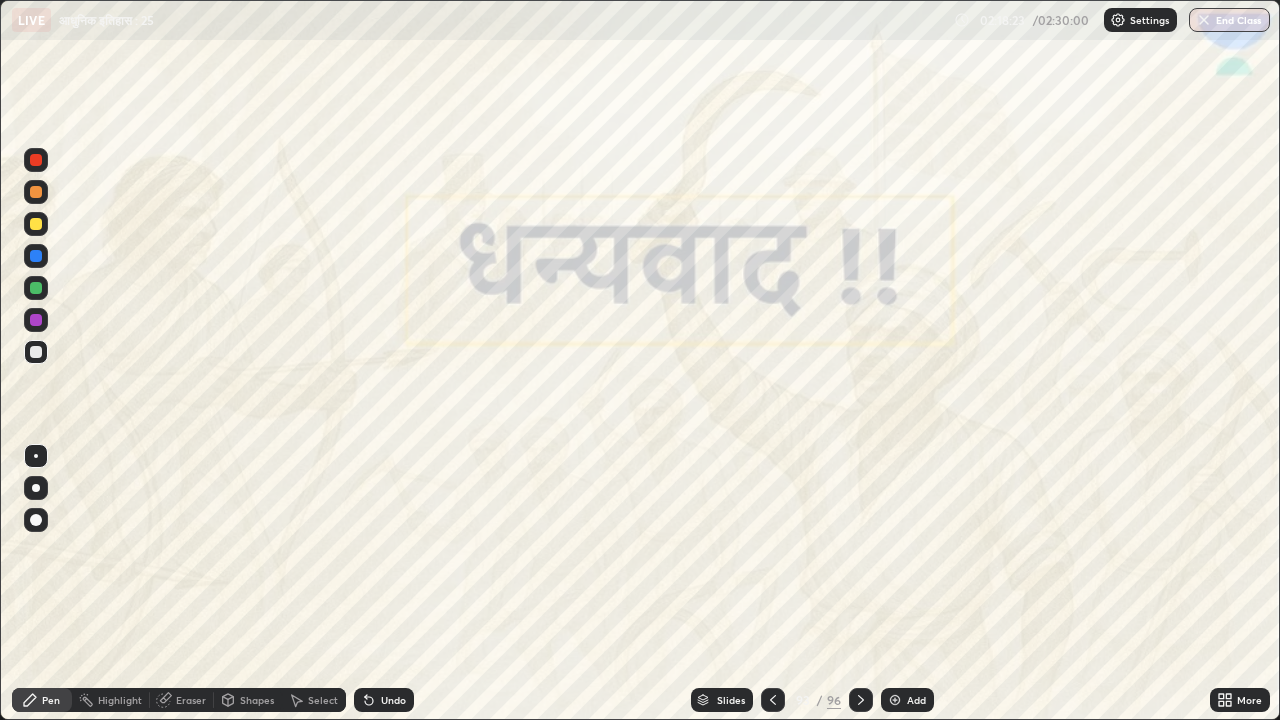 click 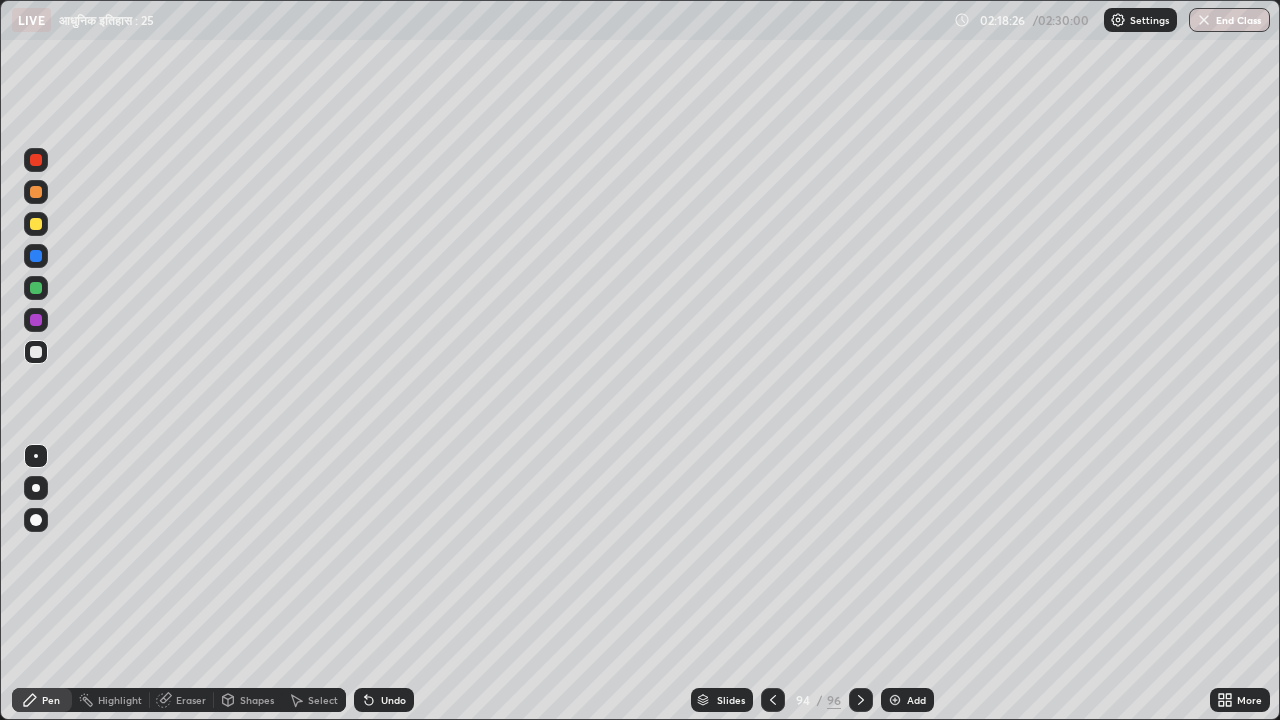click at bounding box center [36, 352] 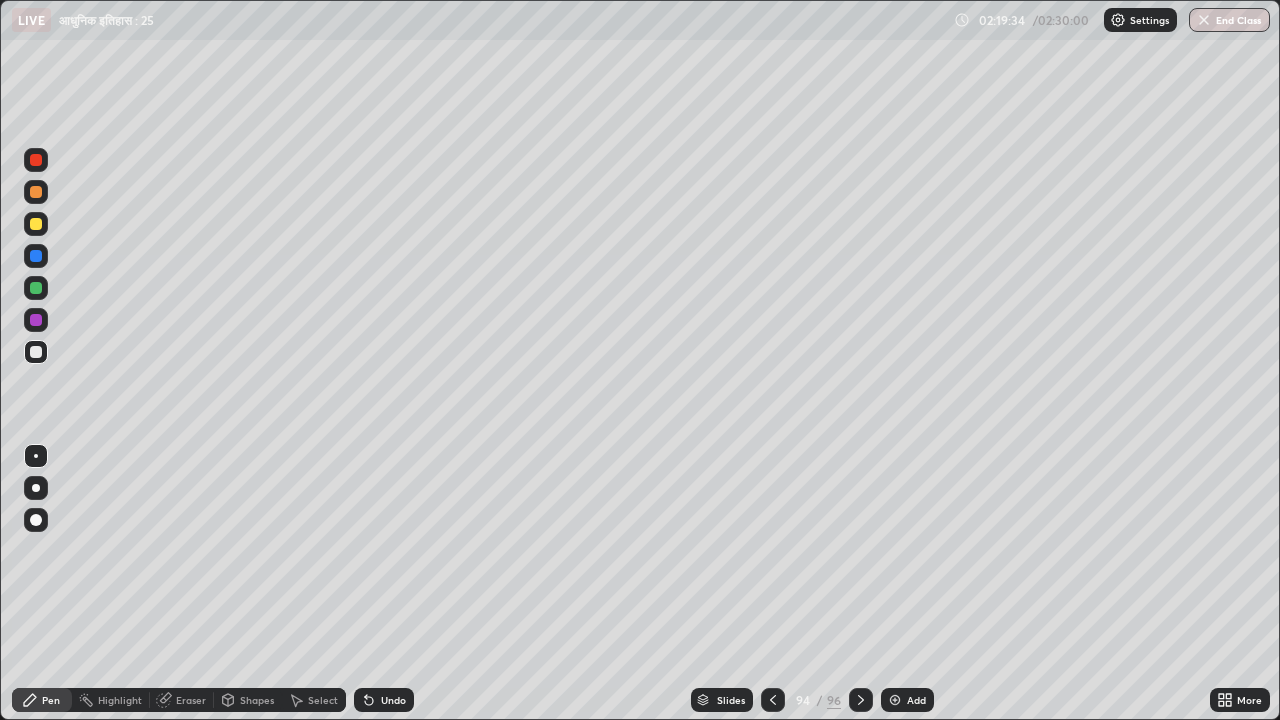 click at bounding box center [36, 224] 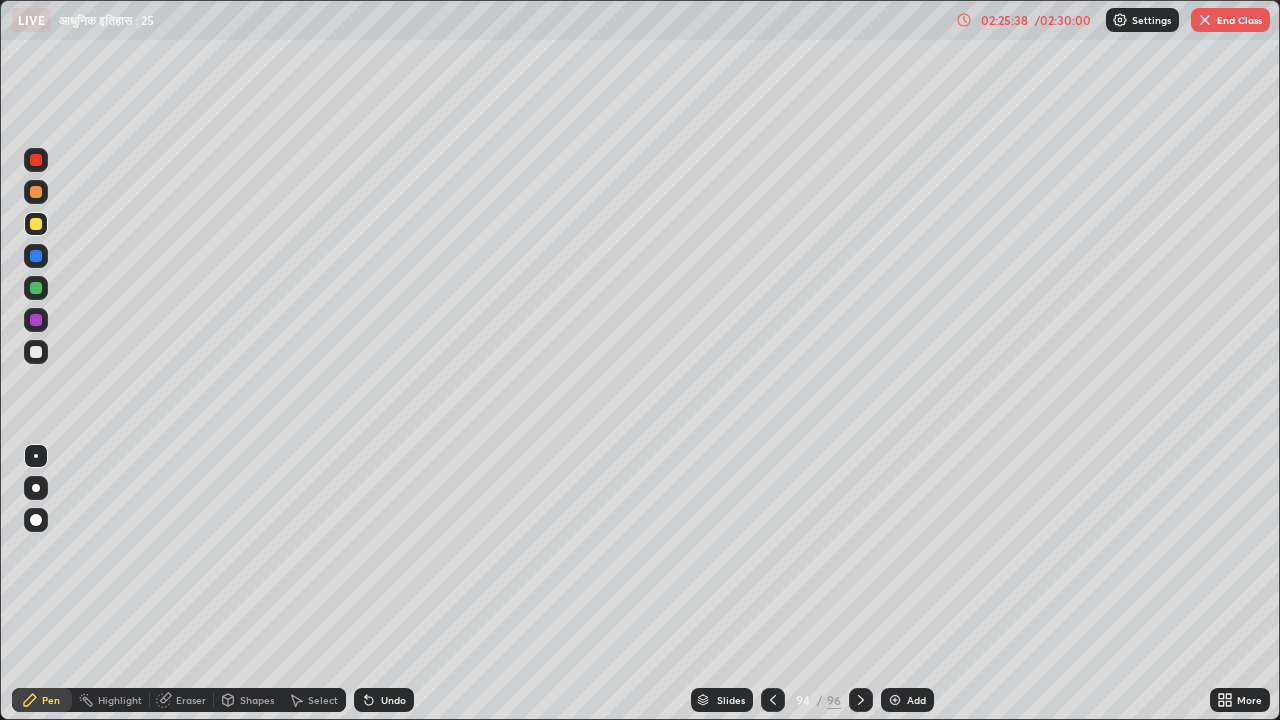 click 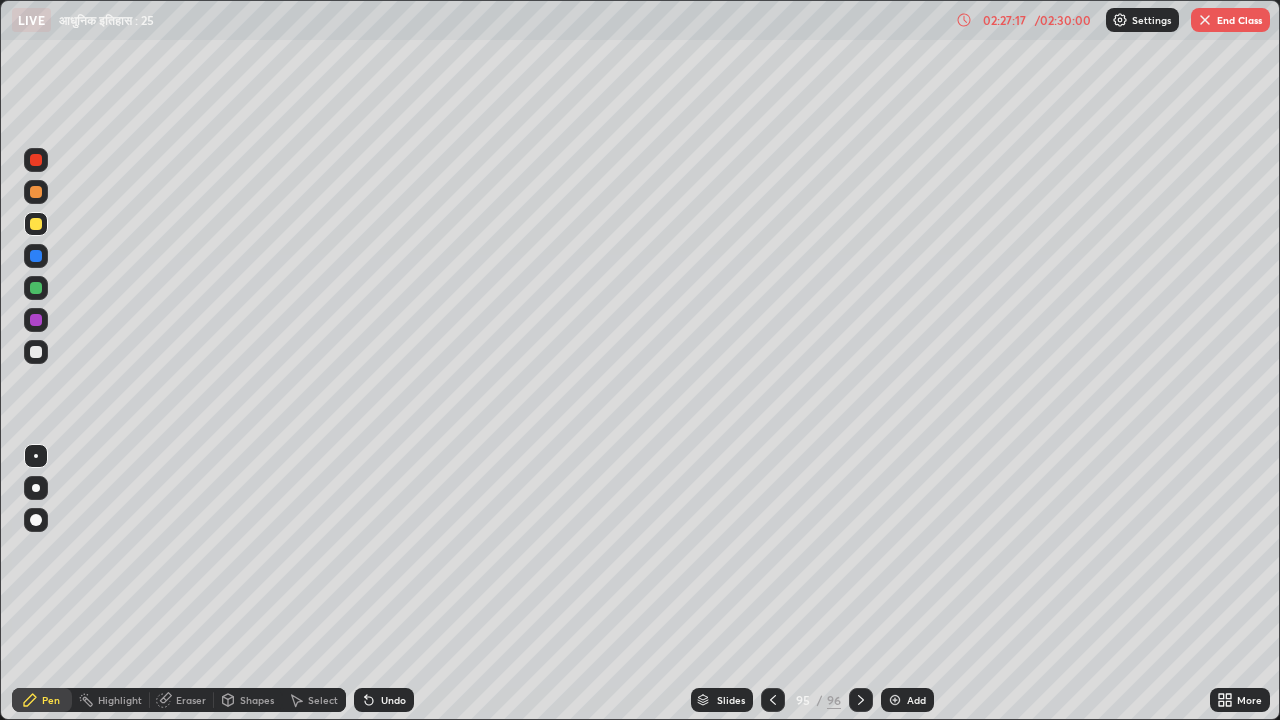 click on "/  02:30:00" at bounding box center (1063, 20) 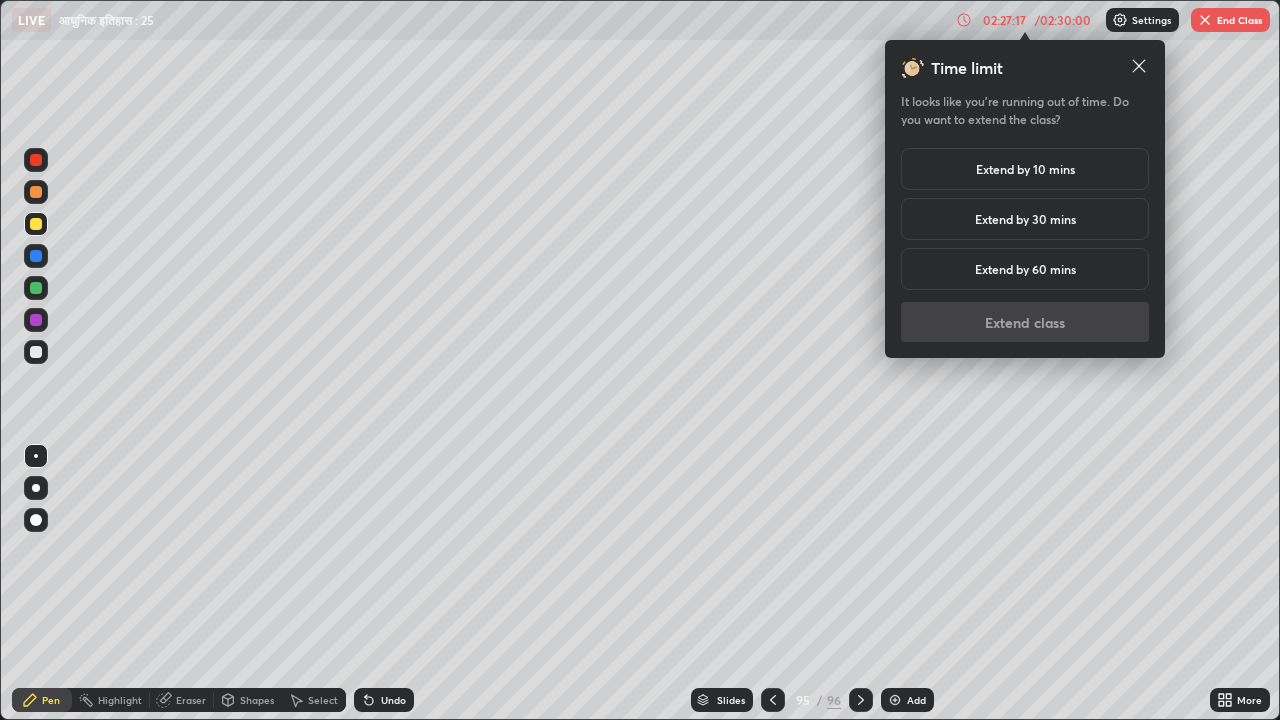 click on "Extend by 10 mins" at bounding box center (1025, 169) 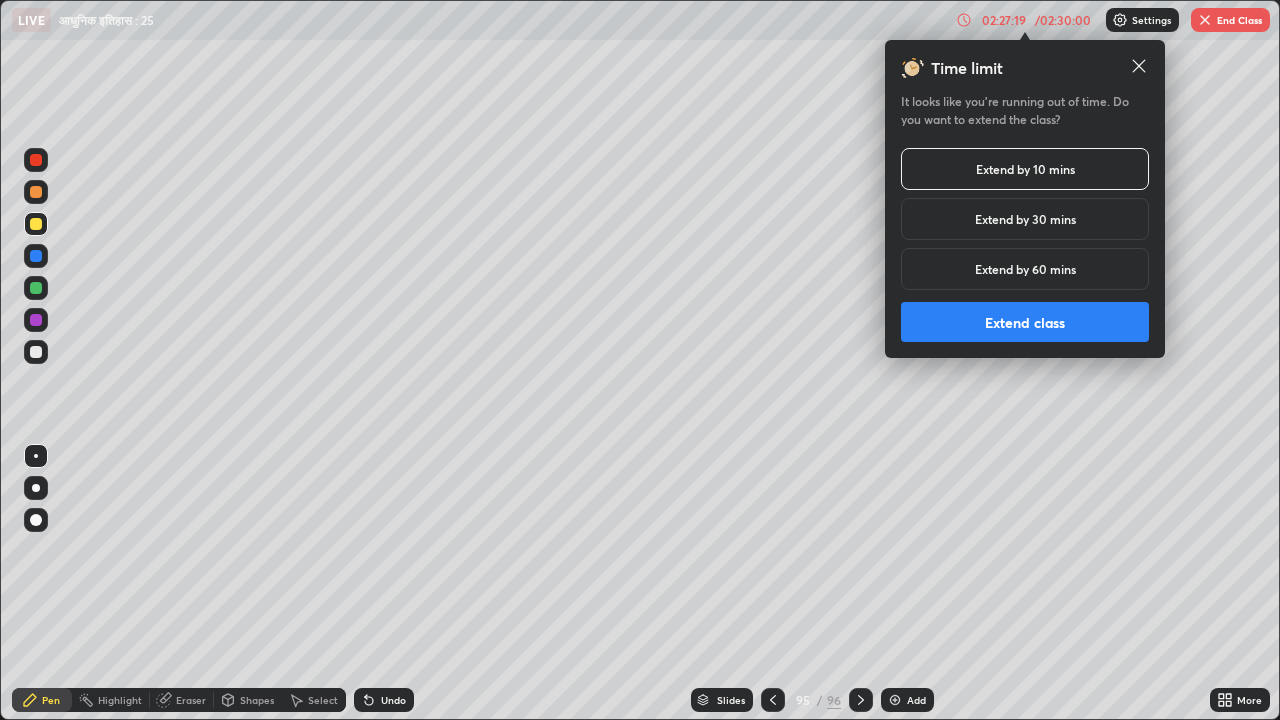 click on "Extend class" at bounding box center (1025, 322) 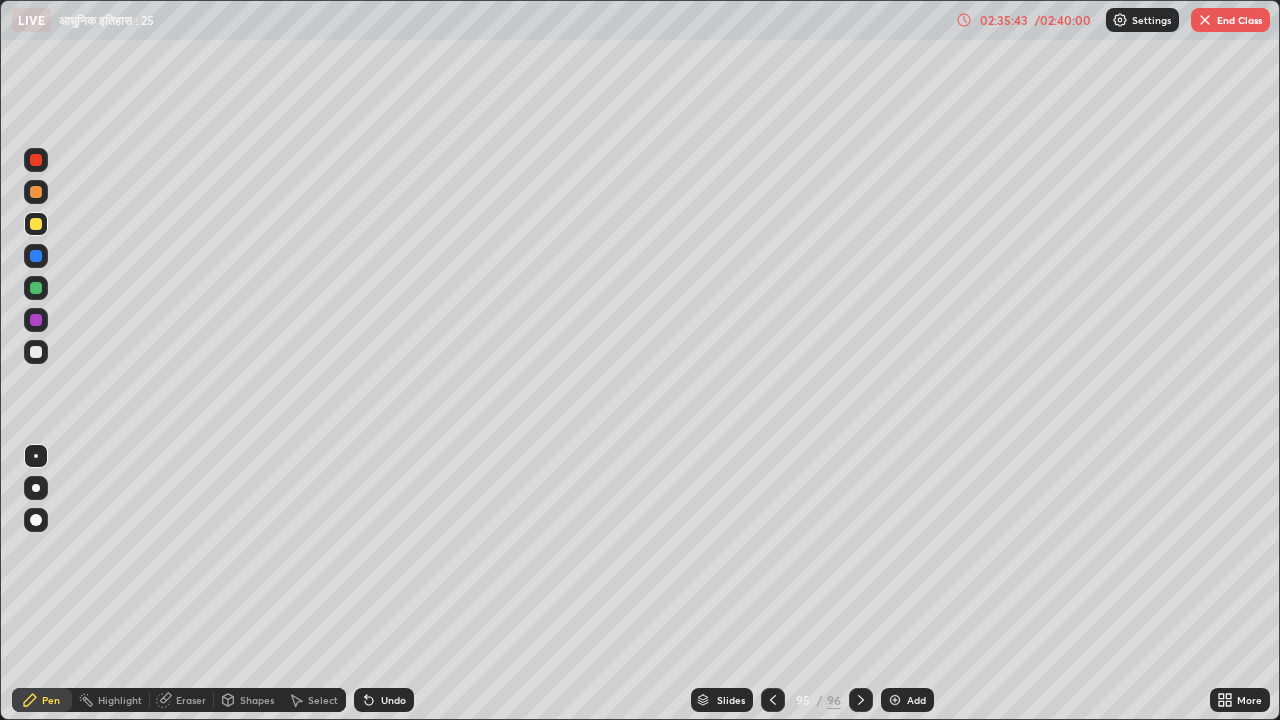 click 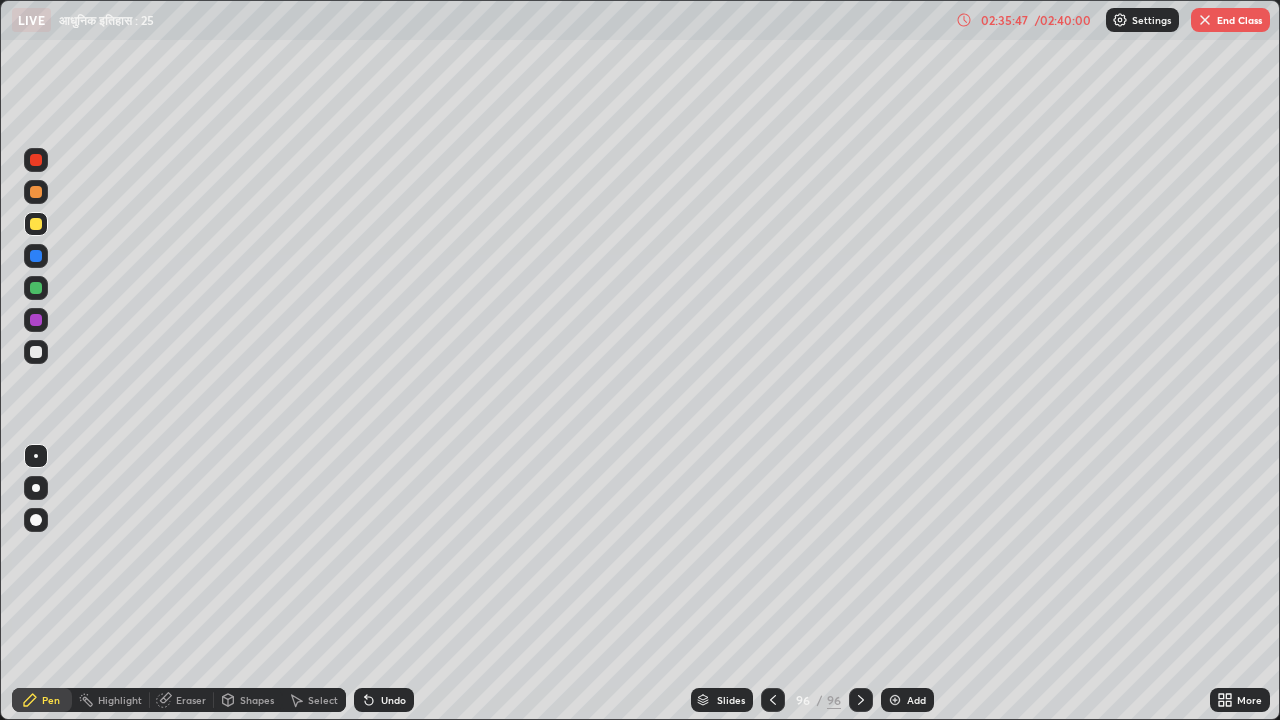 click on "Undo" at bounding box center (384, 700) 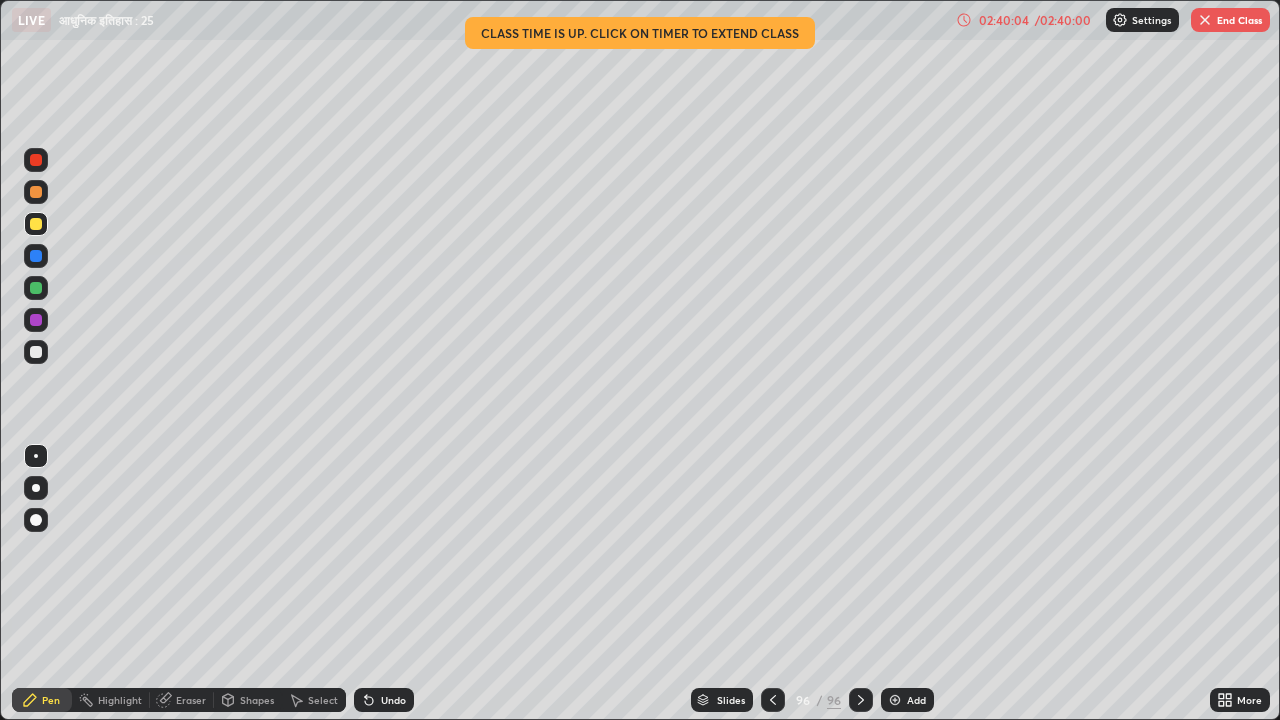 click on "Undo" at bounding box center [393, 700] 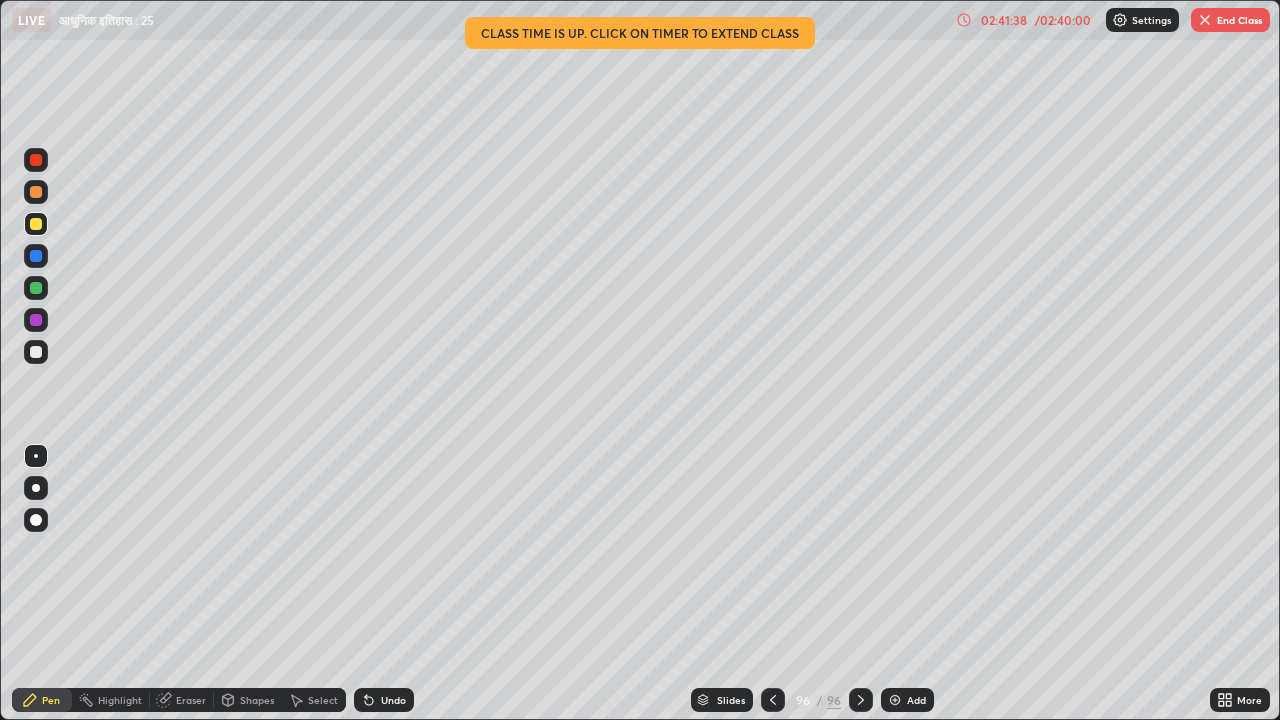 click on "End Class" at bounding box center (1230, 20) 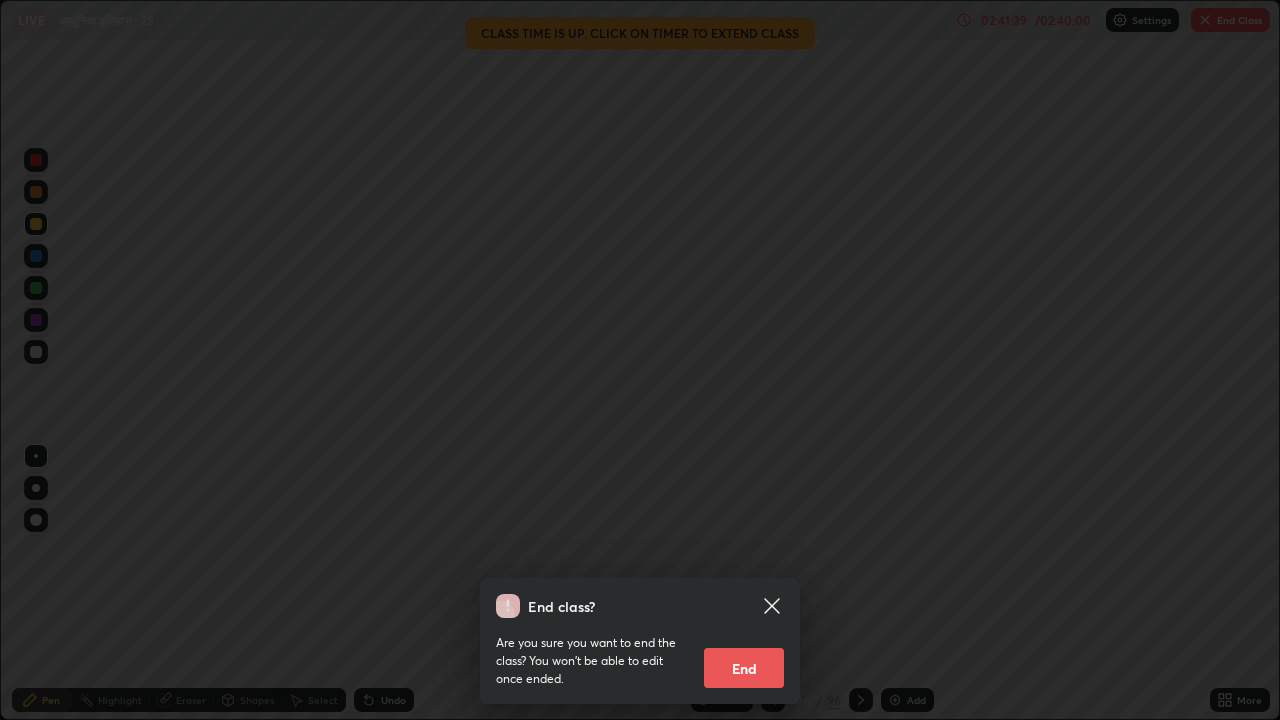 click on "End" at bounding box center [744, 668] 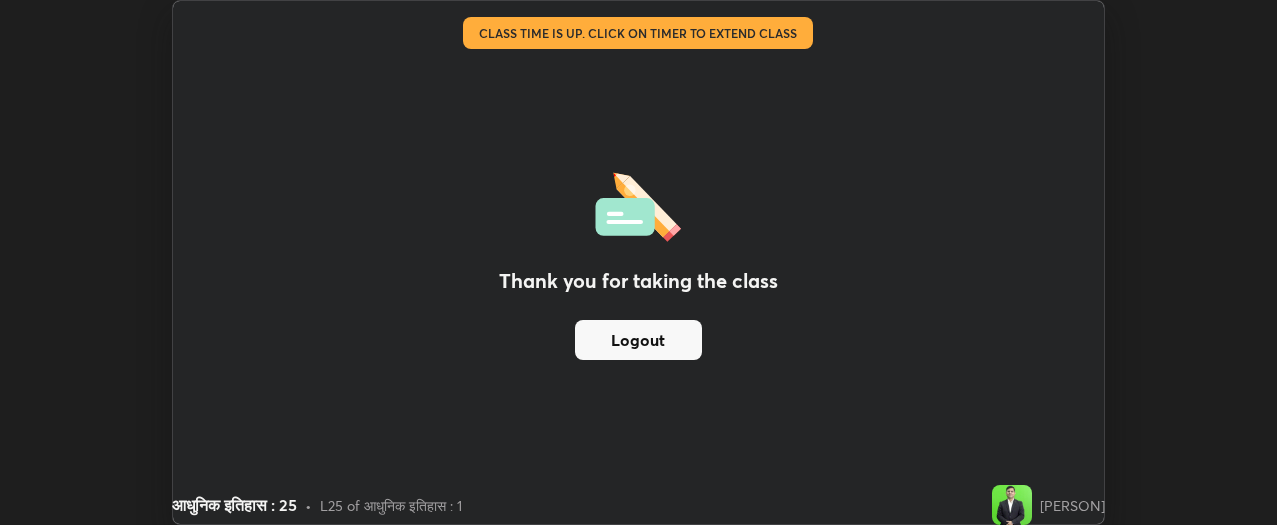 scroll, scrollTop: 525, scrollLeft: 1277, axis: both 